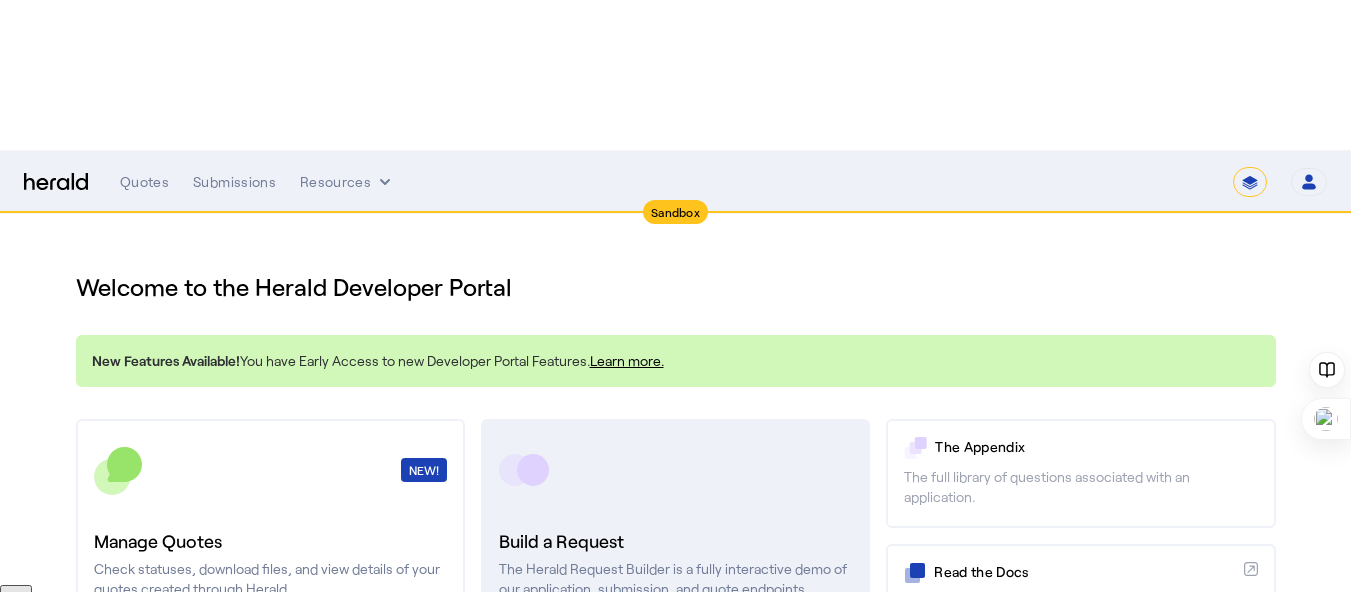 scroll, scrollTop: 0, scrollLeft: 0, axis: both 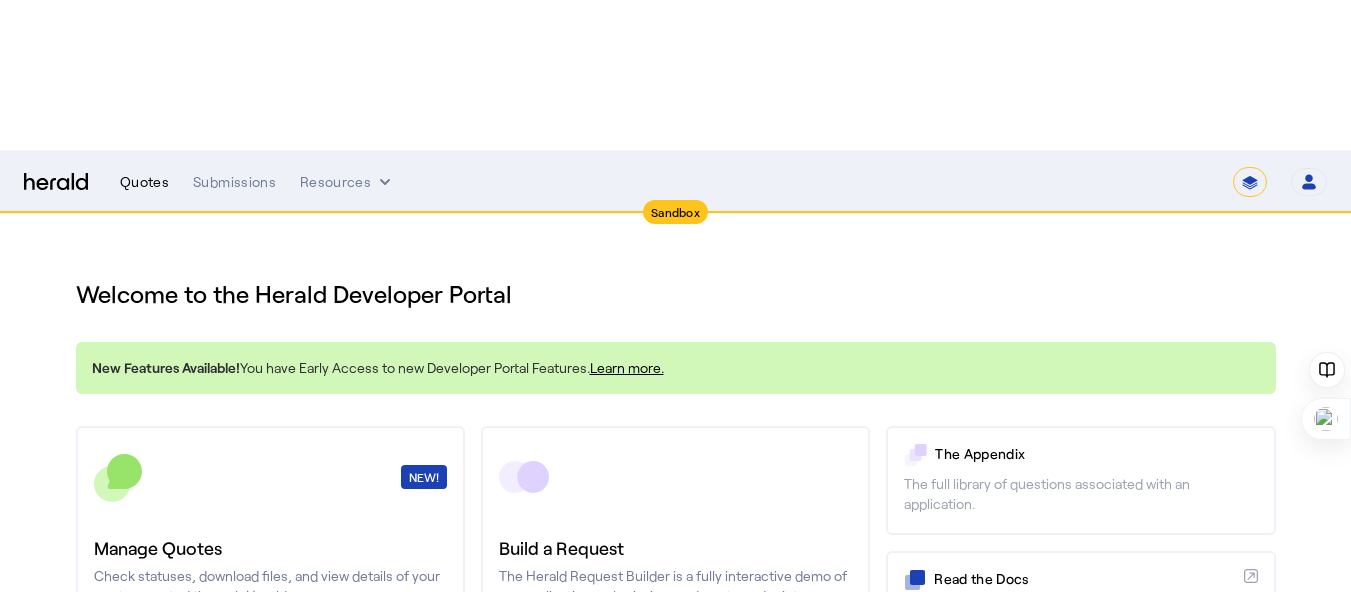 click on "Quotes" at bounding box center [144, 182] 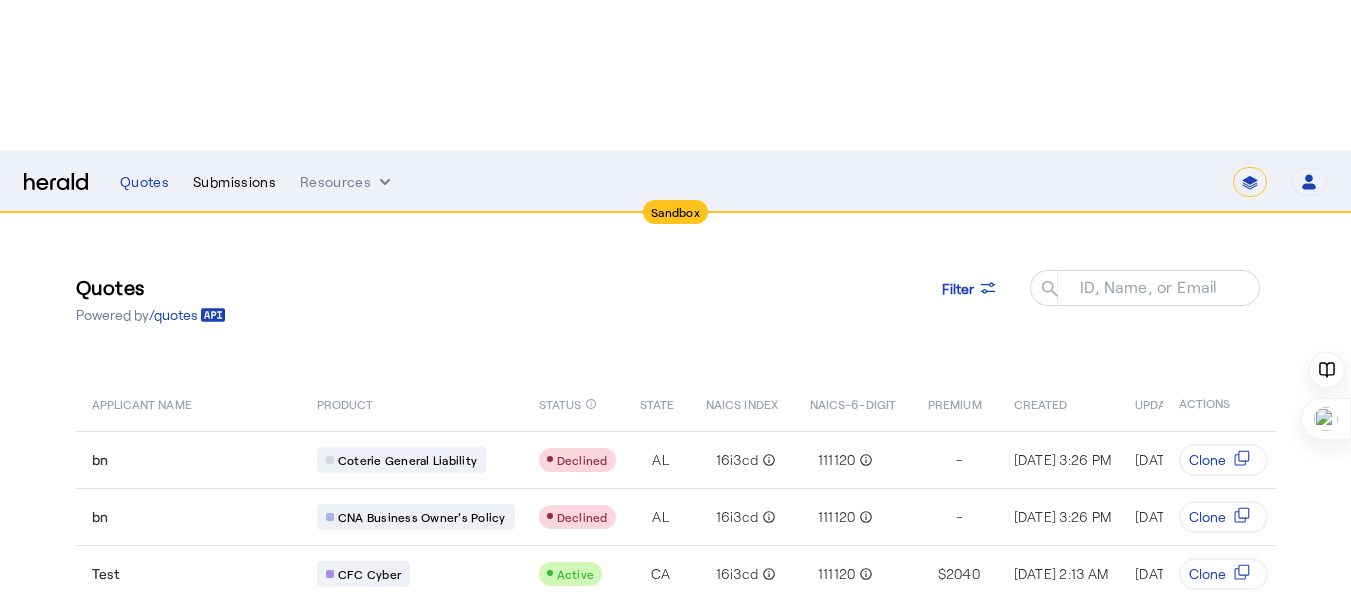 click on "Submissions" at bounding box center (234, 182) 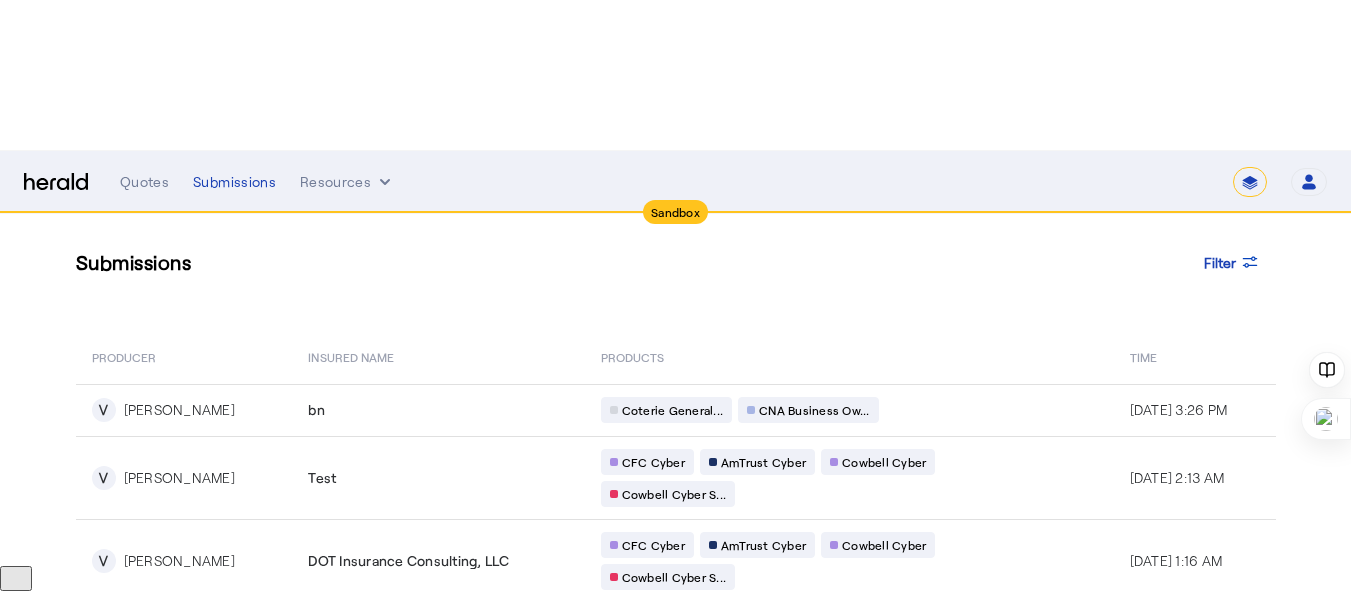 scroll, scrollTop: 0, scrollLeft: 0, axis: both 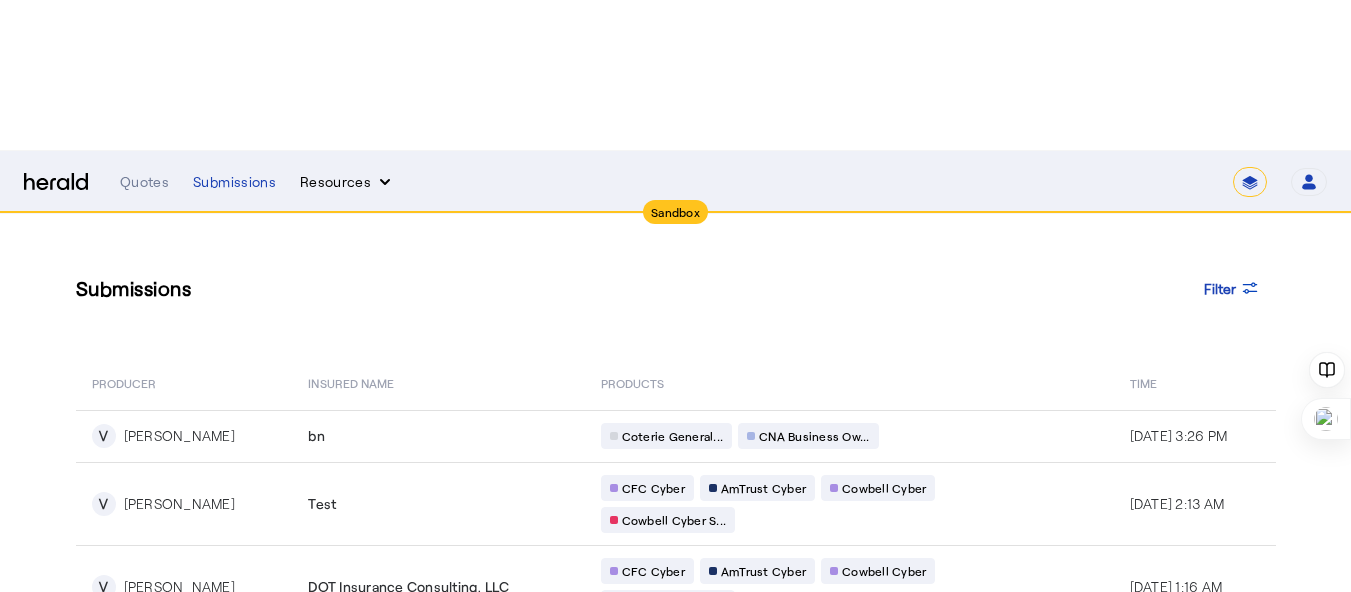 click on "Resources" at bounding box center [347, 182] 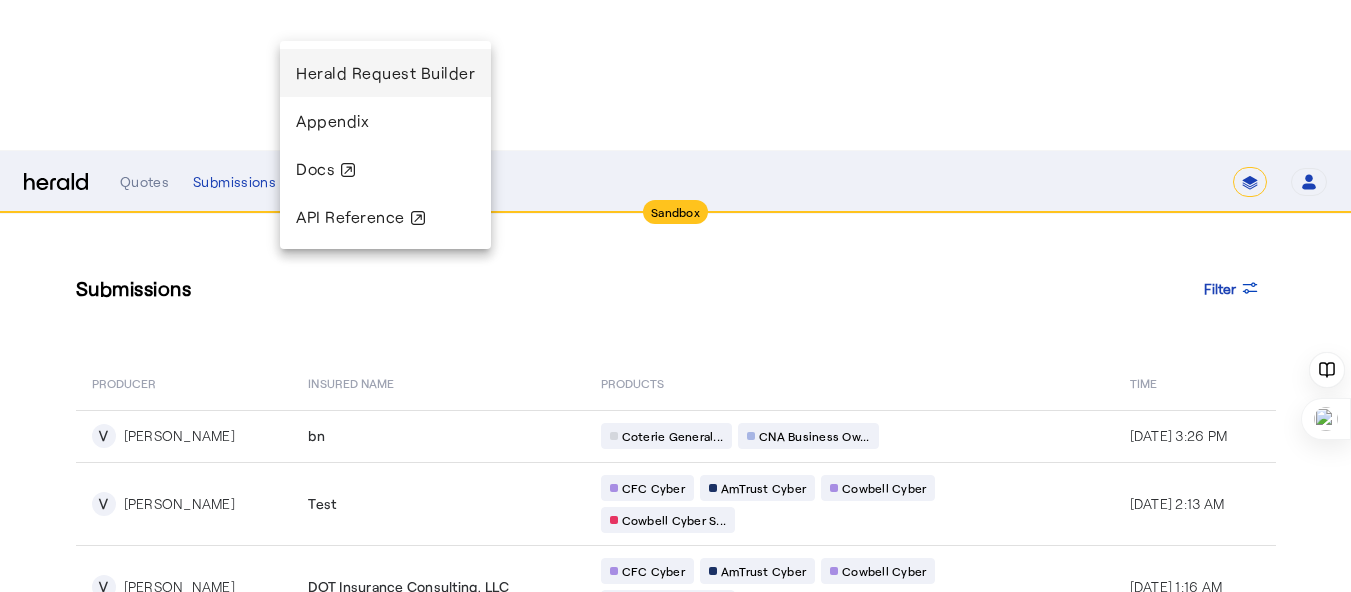 click on "Herald Request Builder" at bounding box center [385, 72] 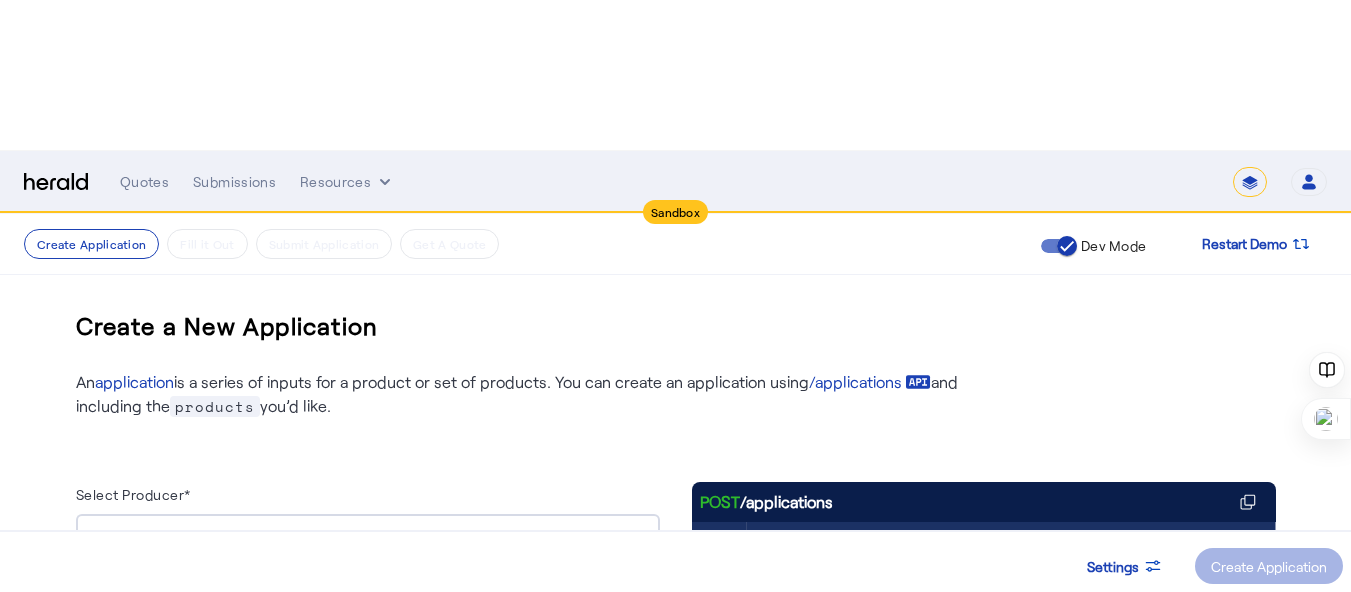 click 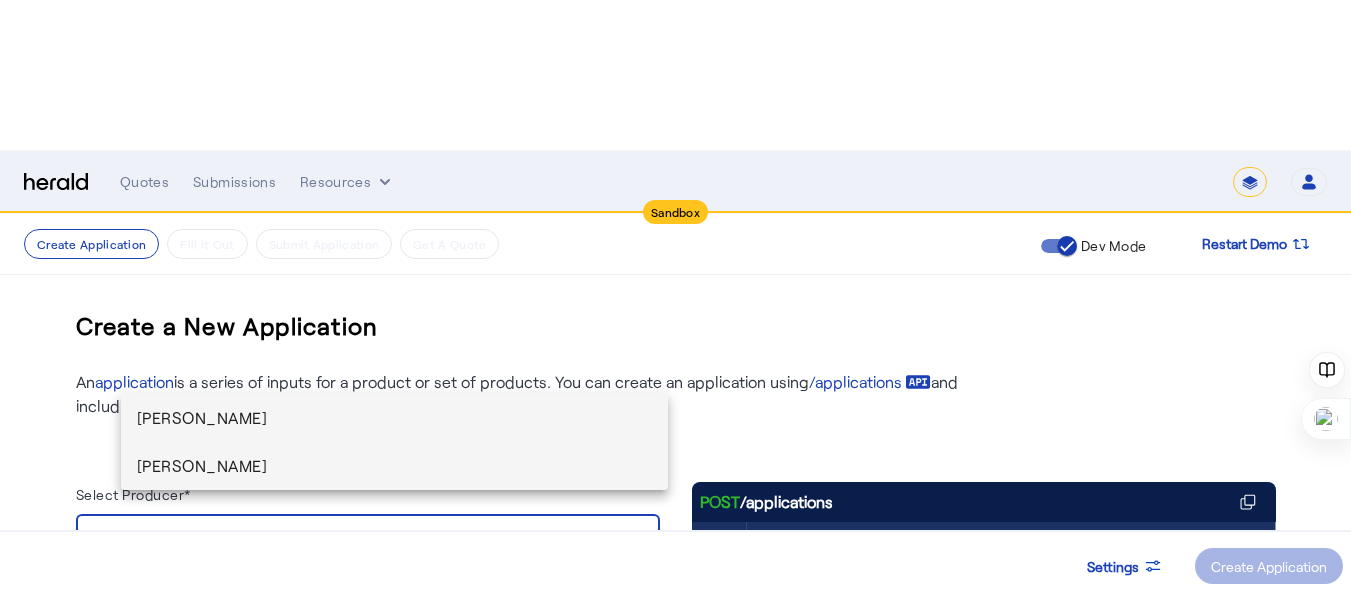 click on "[PERSON_NAME]" at bounding box center [395, 466] 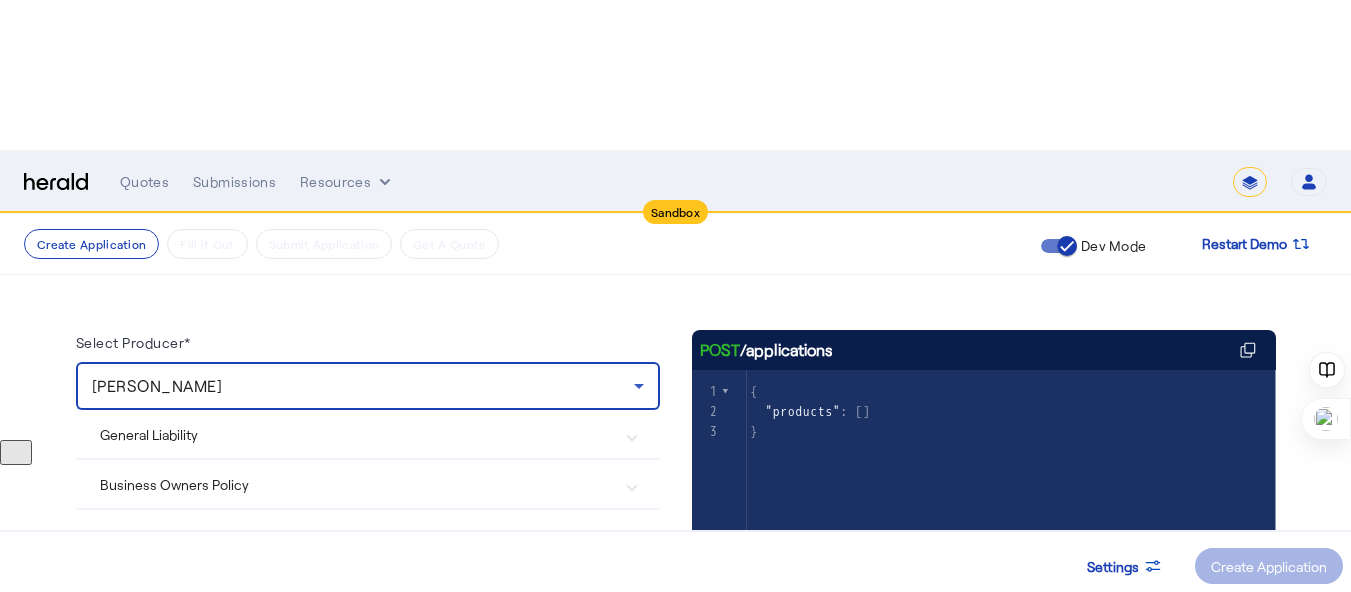 scroll, scrollTop: 169, scrollLeft: 0, axis: vertical 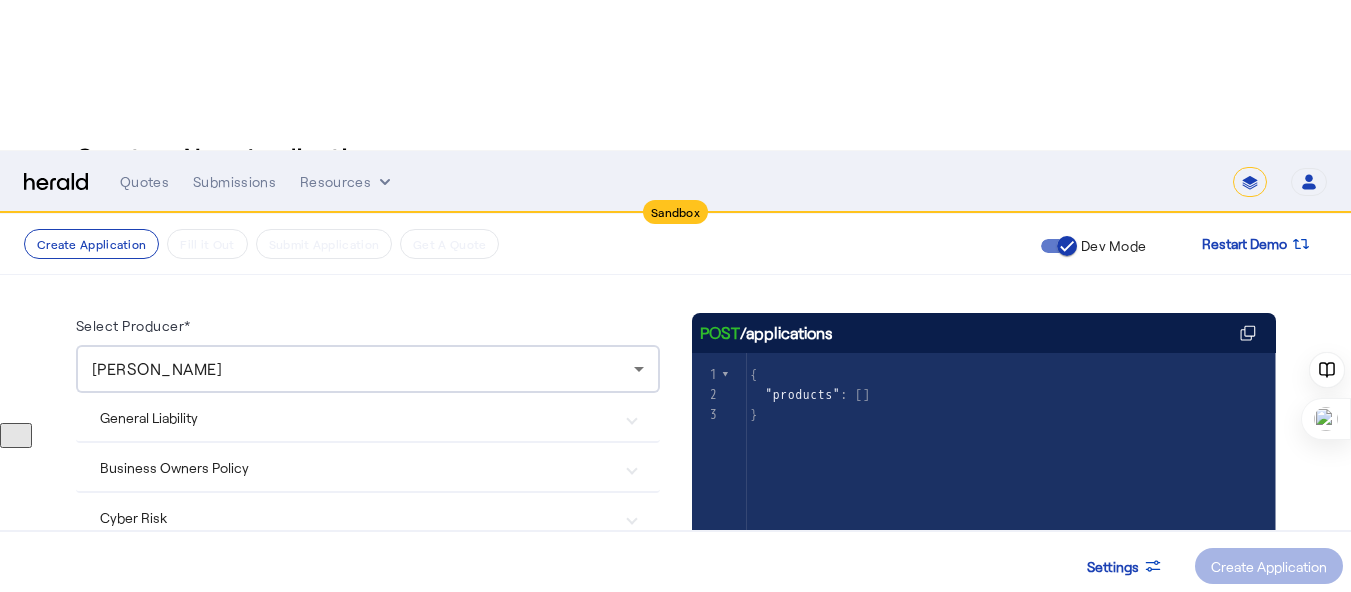click on "Business Owners Policy" at bounding box center (356, 467) 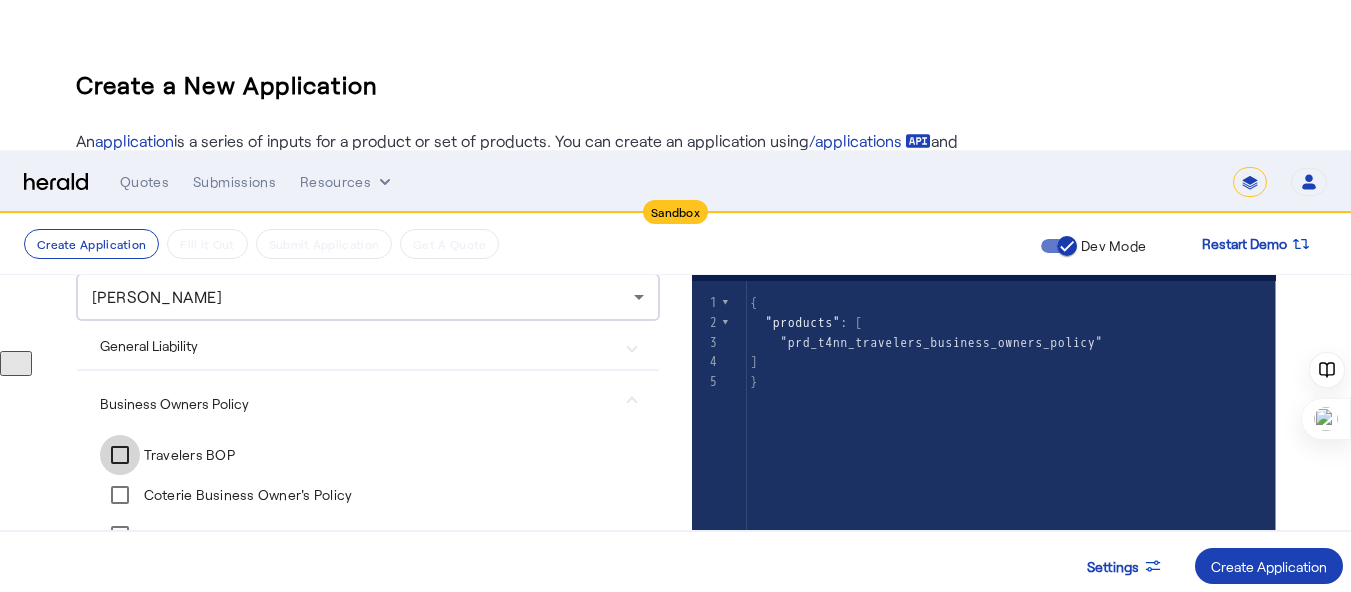scroll, scrollTop: 242, scrollLeft: 0, axis: vertical 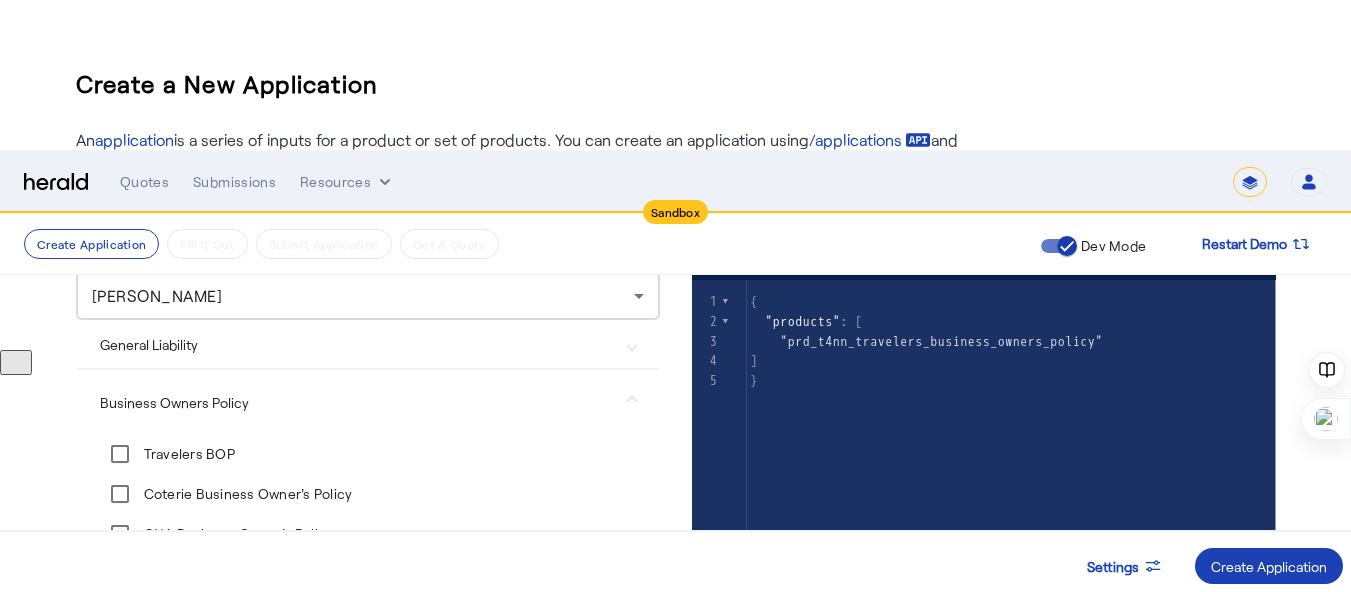 click on "Cyber Risk" at bounding box center (356, 596) 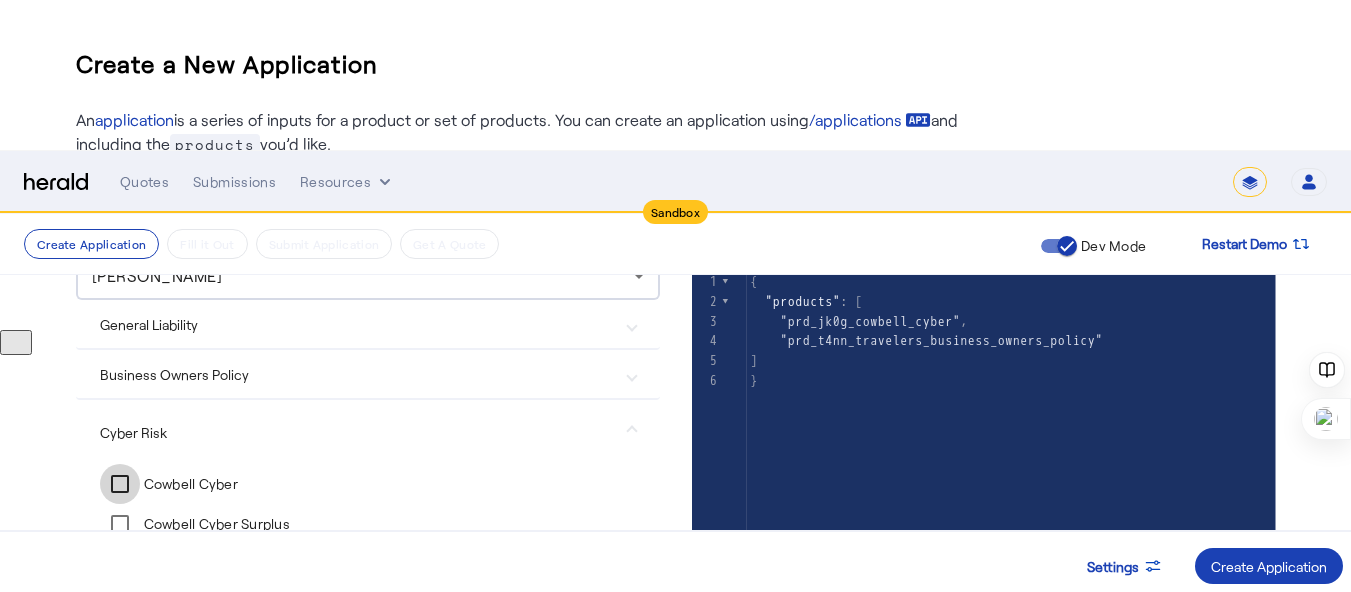 scroll, scrollTop: 282, scrollLeft: 0, axis: vertical 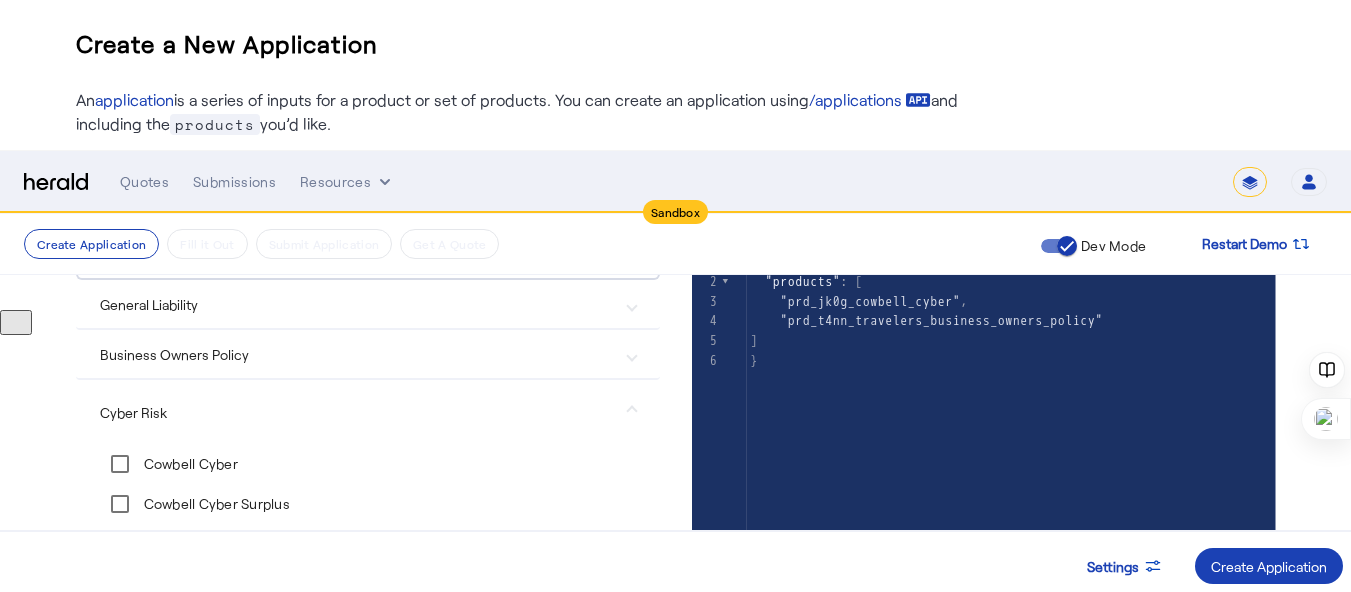 click on "Cyber Risk" at bounding box center (356, 412) 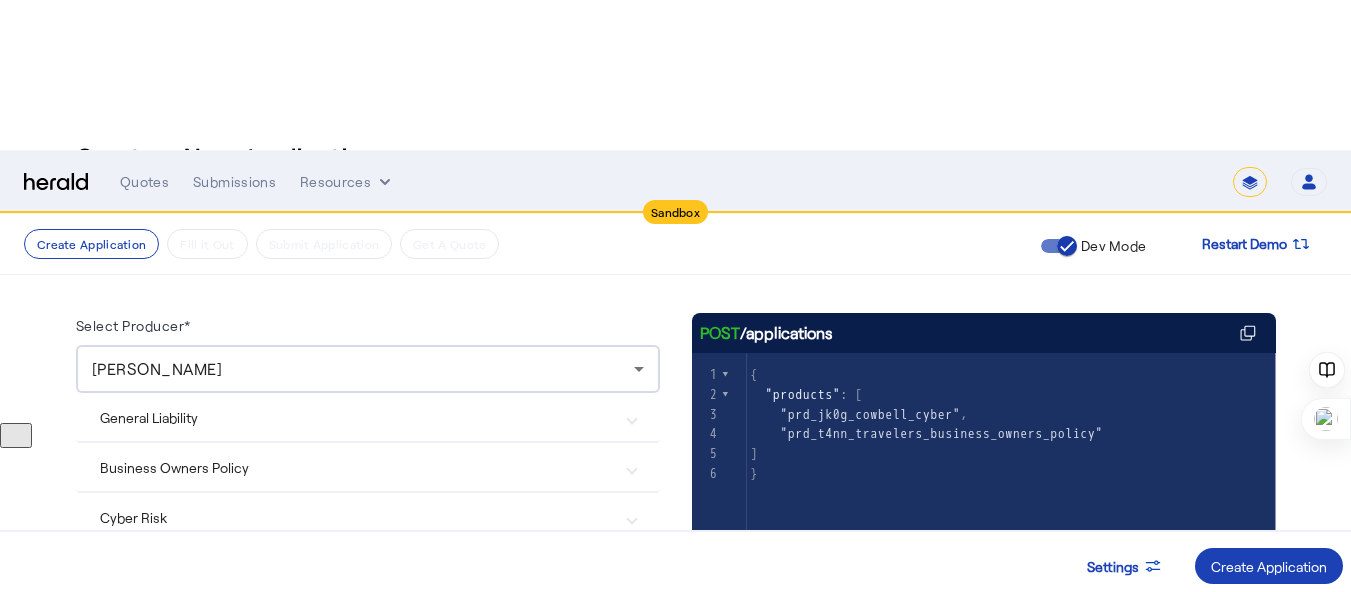 click on "General Liability" at bounding box center (356, 417) 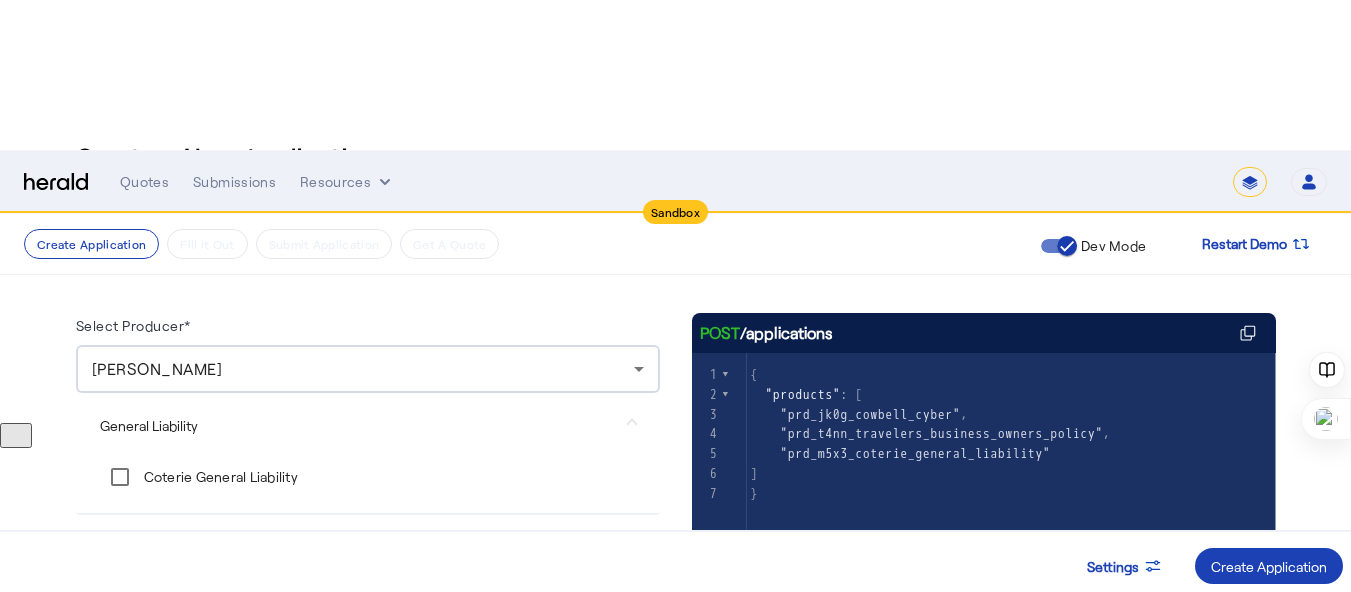 click on "Cyber Risk" at bounding box center [368, 589] 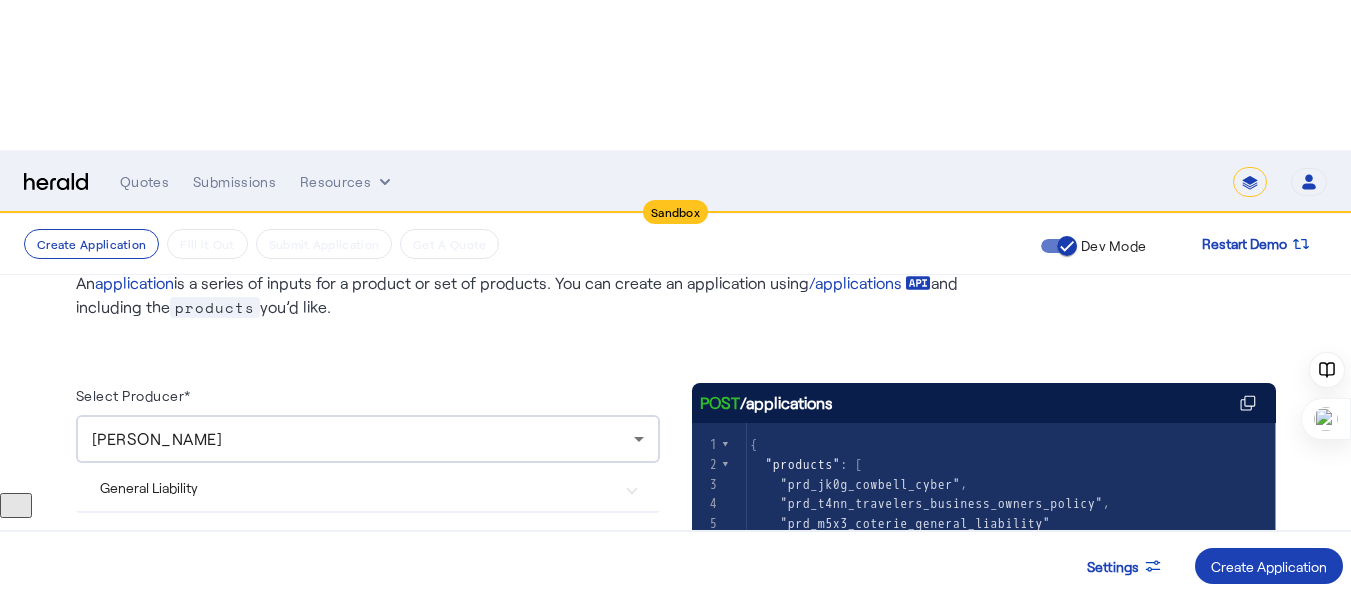 scroll, scrollTop: 0, scrollLeft: 0, axis: both 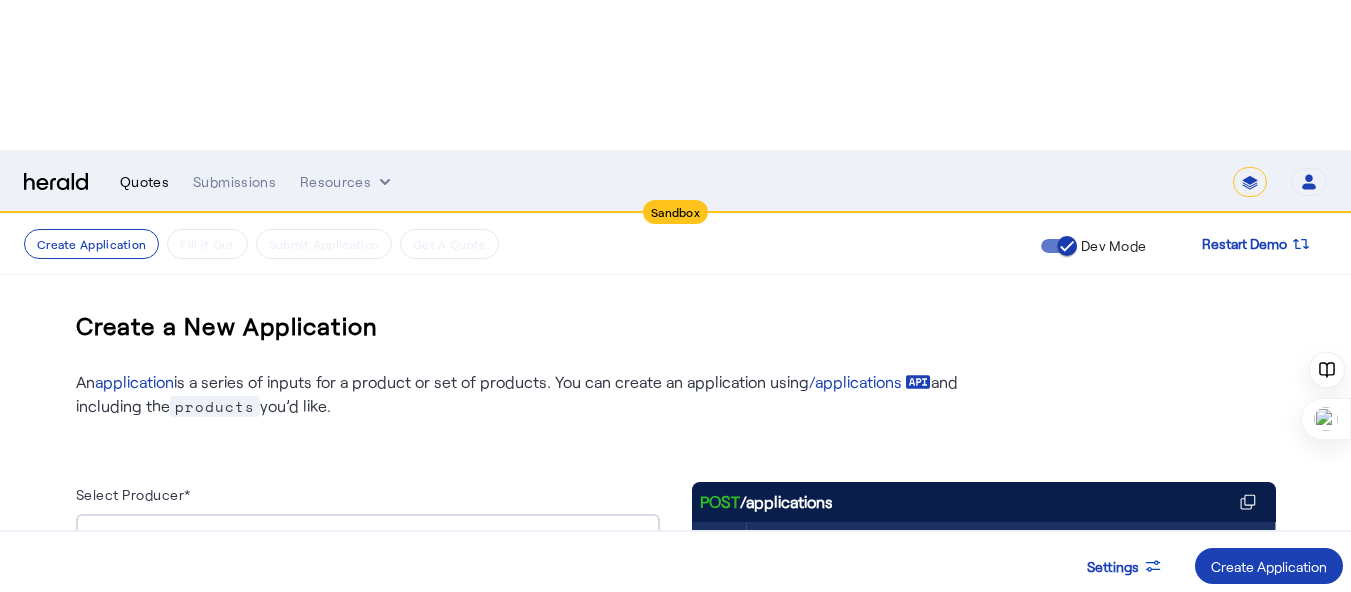 click on "Quotes" at bounding box center (144, 182) 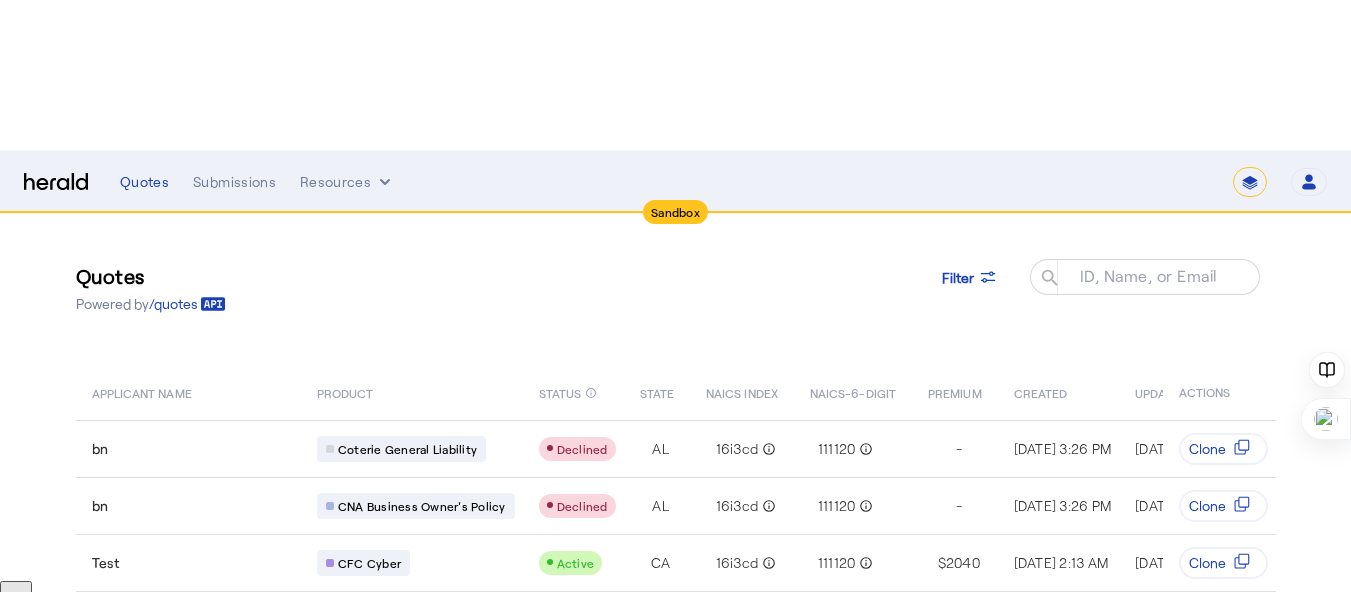 scroll, scrollTop: 0, scrollLeft: 0, axis: both 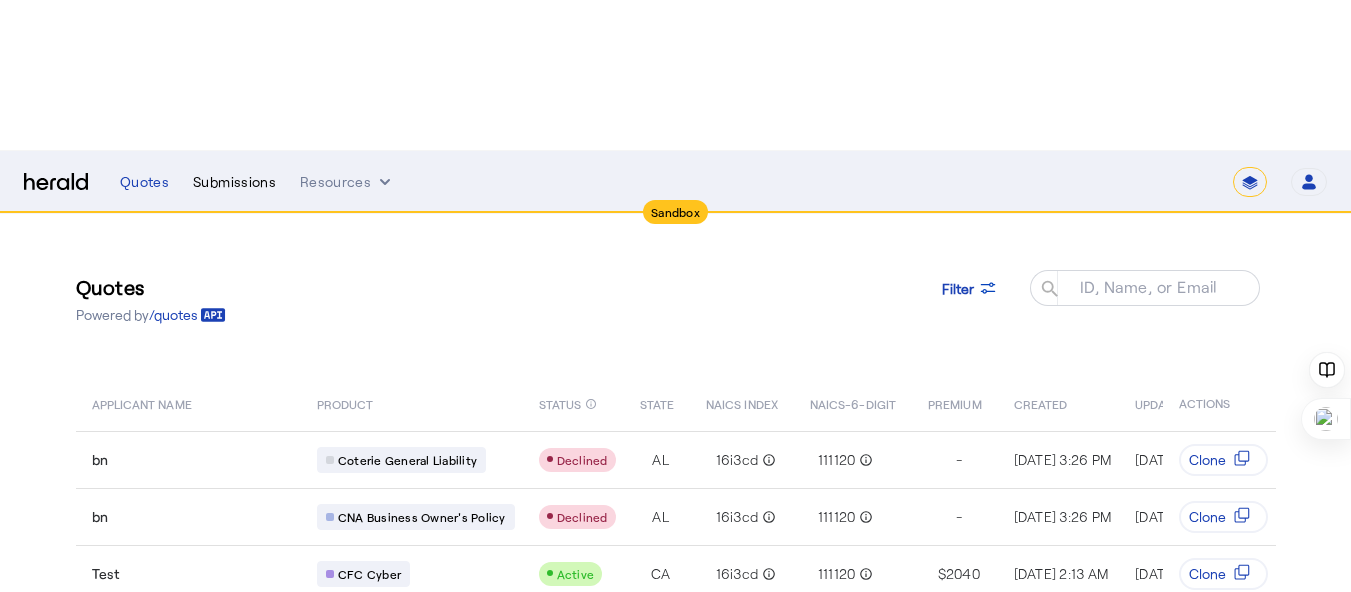 click on "Submissions" at bounding box center [234, 182] 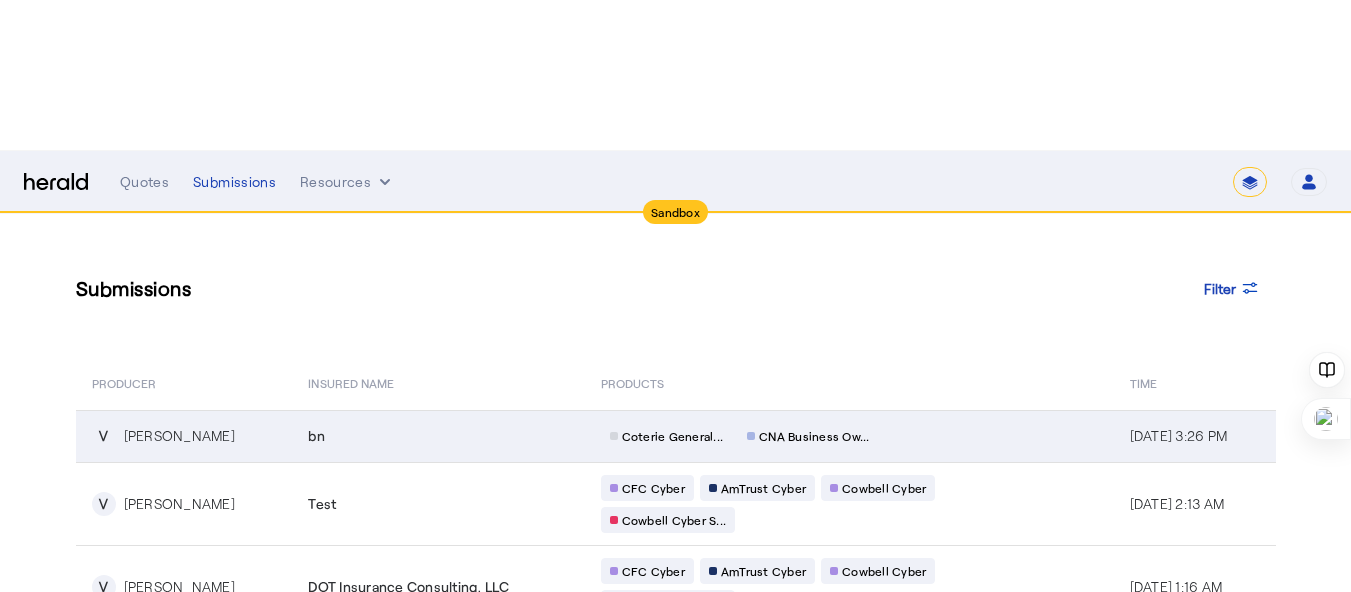 click on "[PERSON_NAME]" at bounding box center [179, 436] 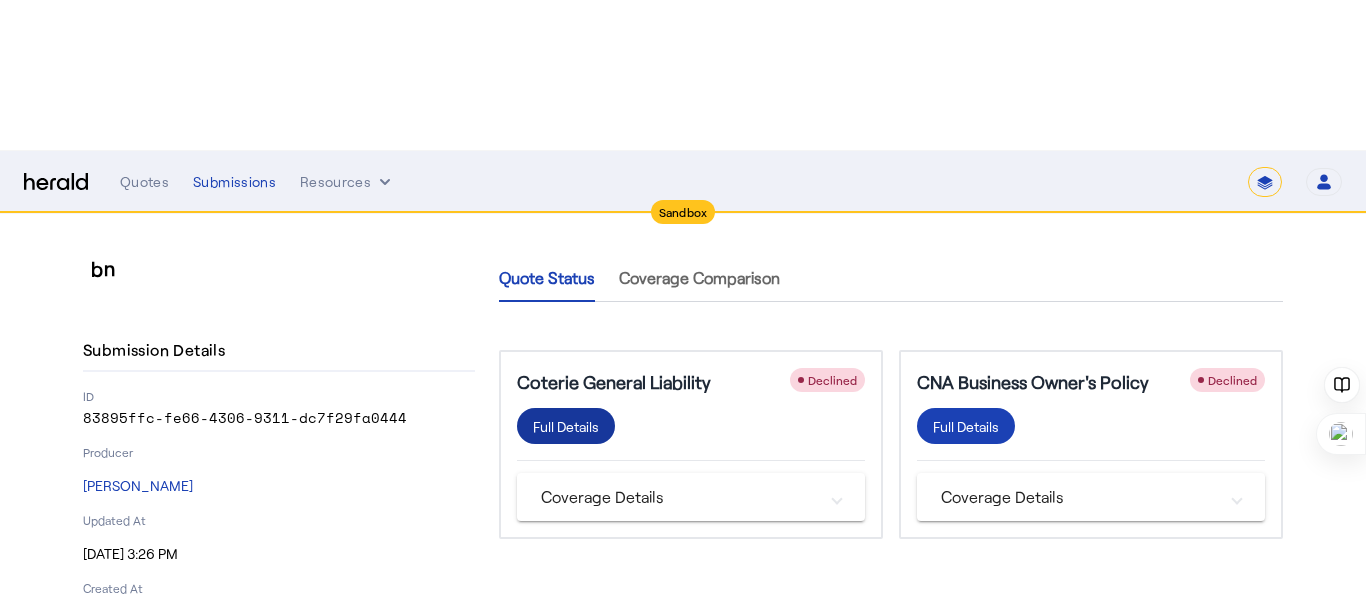 click on "Full Details" at bounding box center [566, 426] 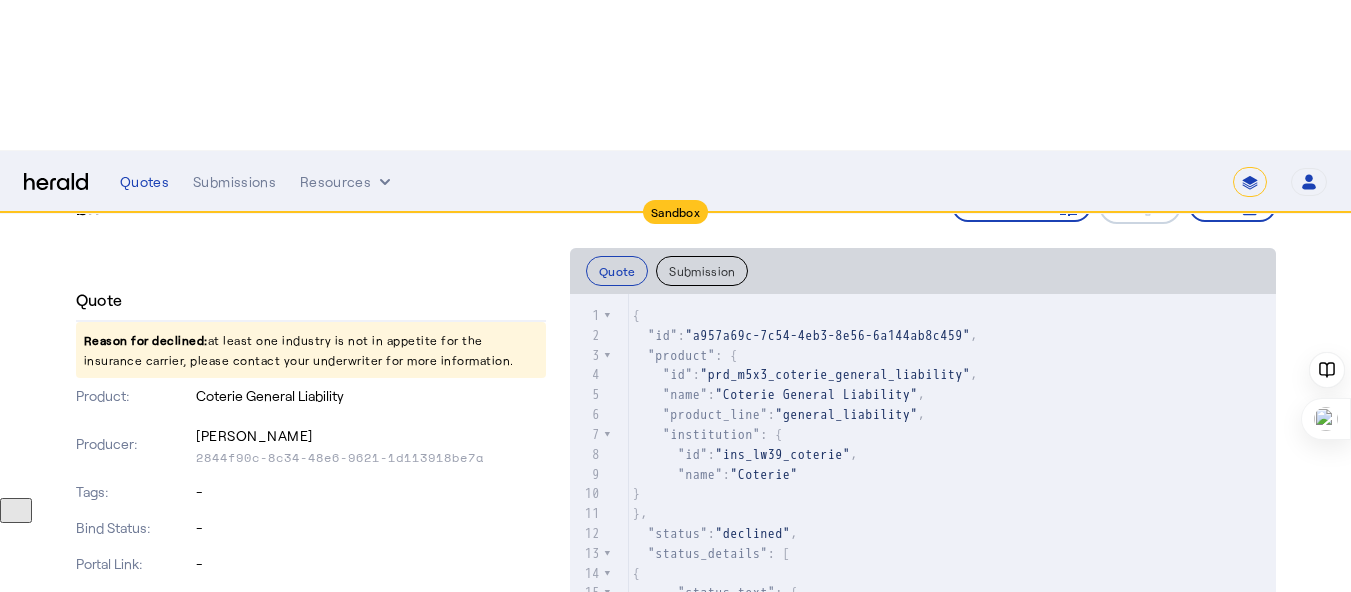 scroll, scrollTop: 200, scrollLeft: 0, axis: vertical 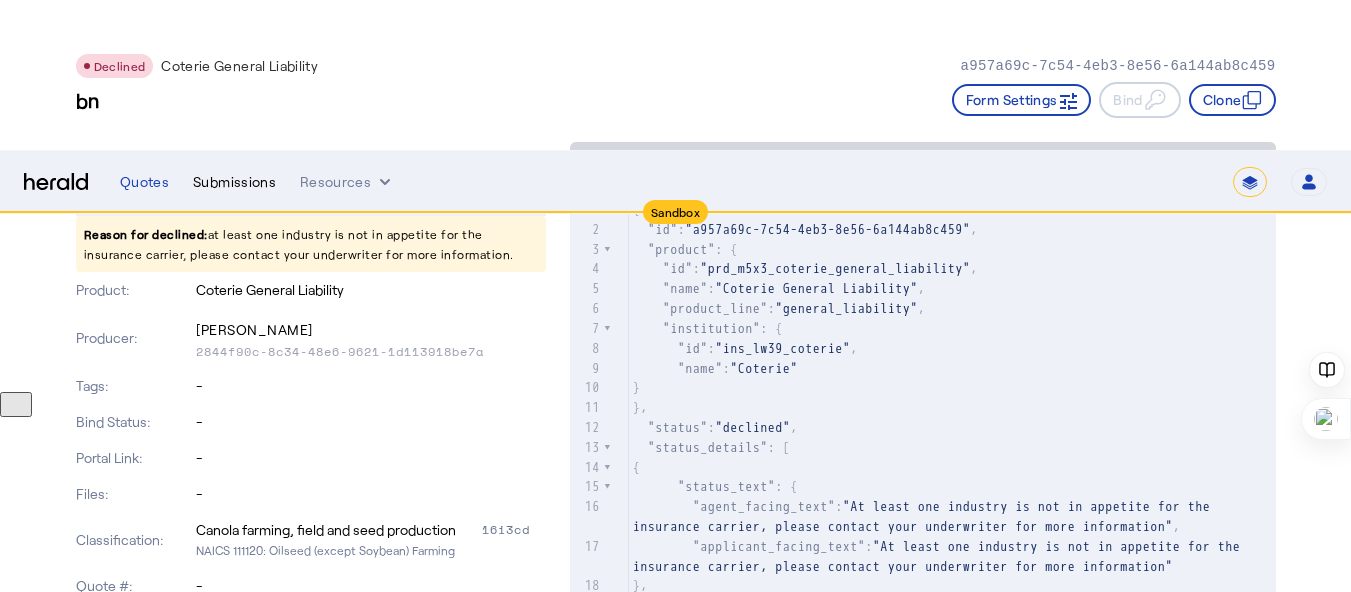 click on "Submissions" at bounding box center [234, 182] 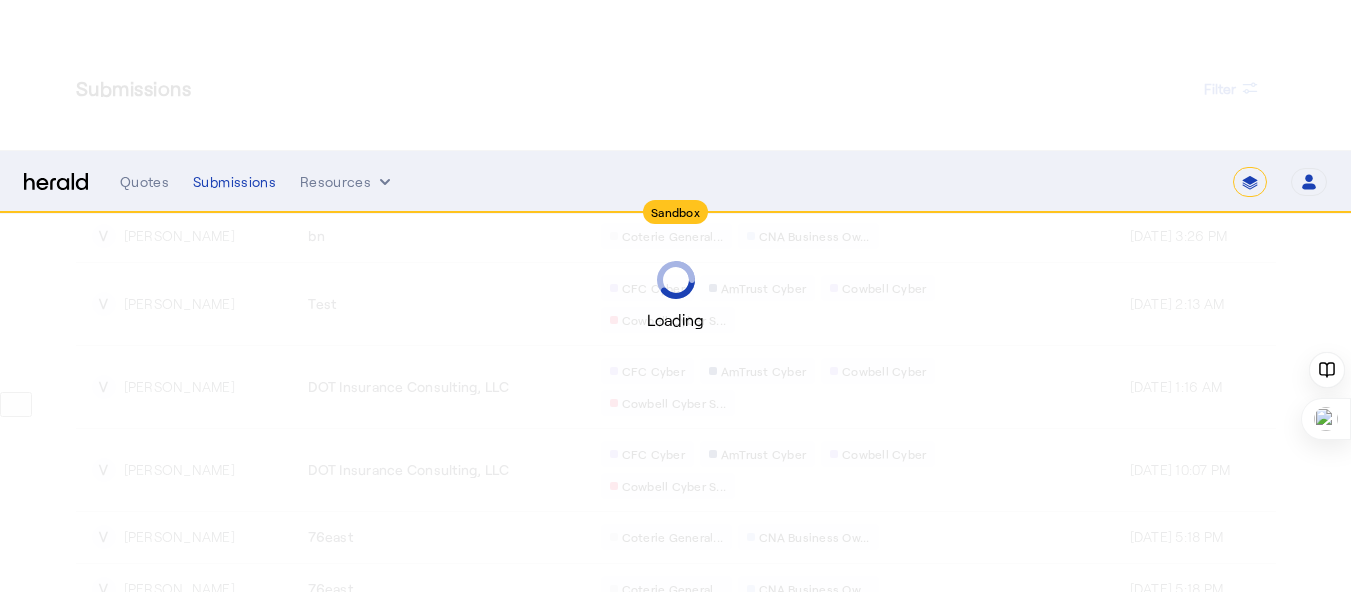 scroll, scrollTop: 0, scrollLeft: 0, axis: both 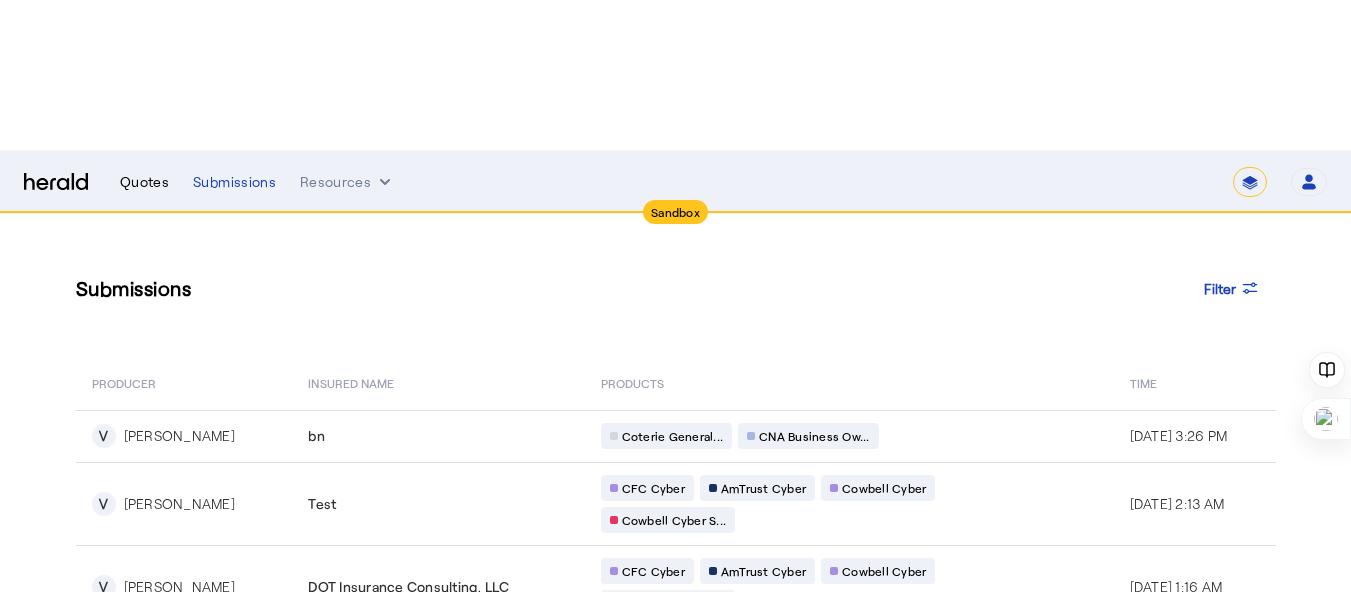 click on "Quotes" at bounding box center [144, 182] 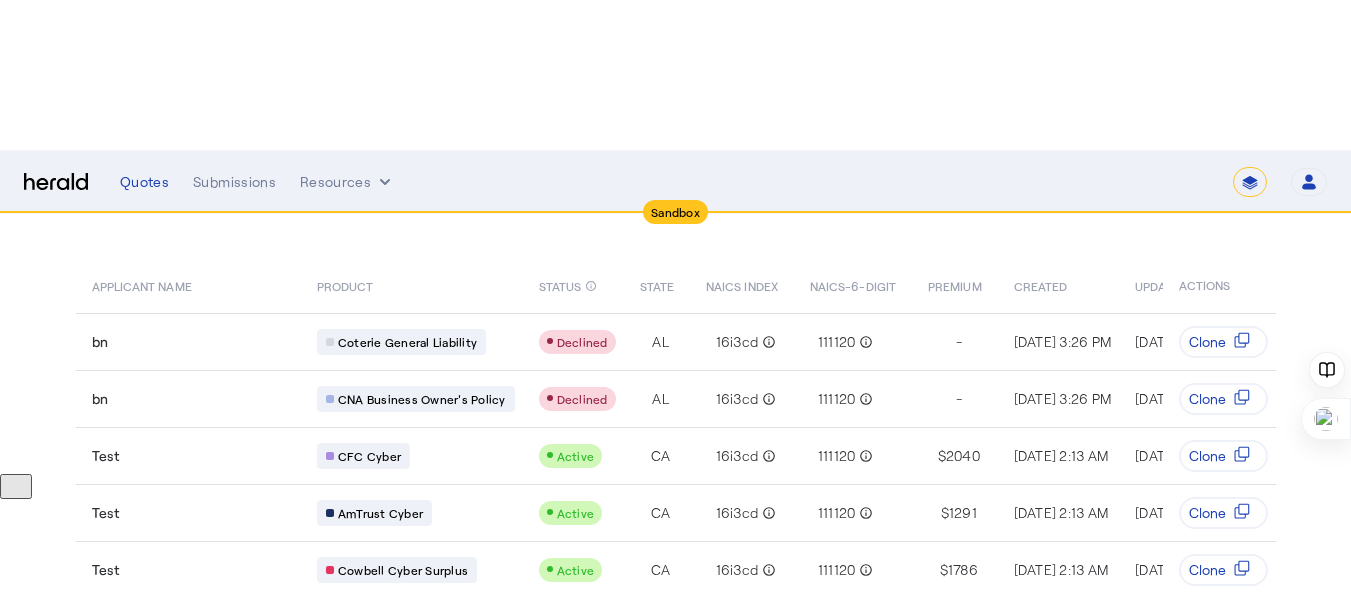 scroll, scrollTop: 0, scrollLeft: 0, axis: both 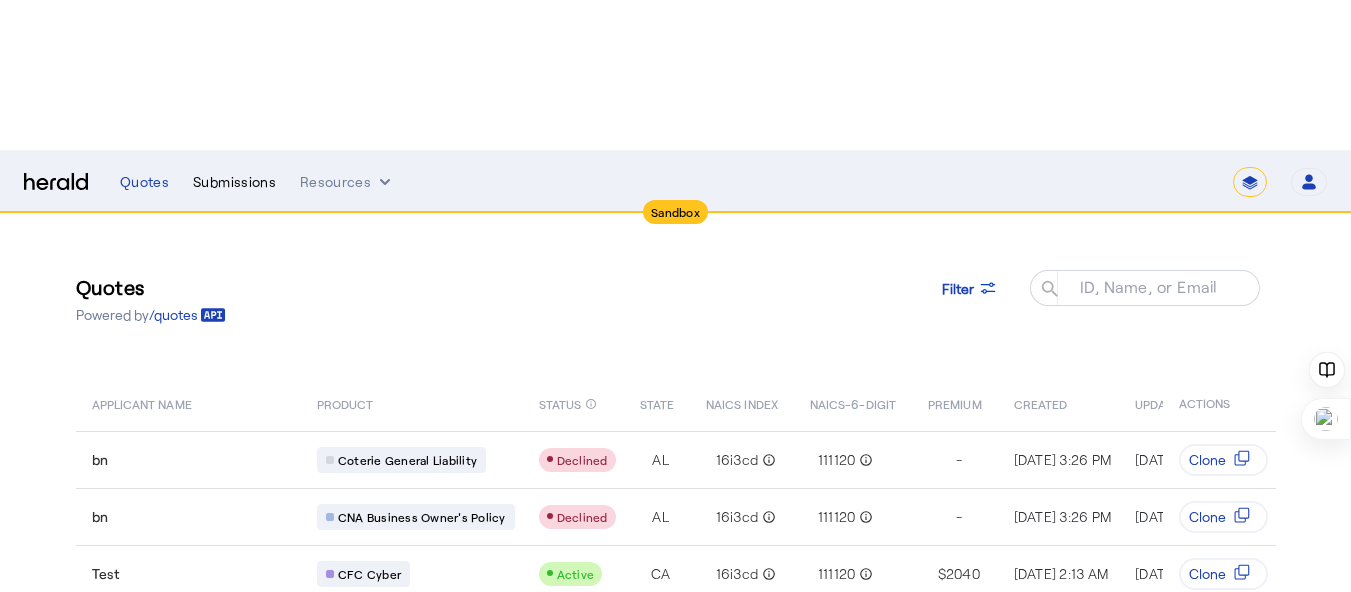 click on "Submissions" at bounding box center (234, 182) 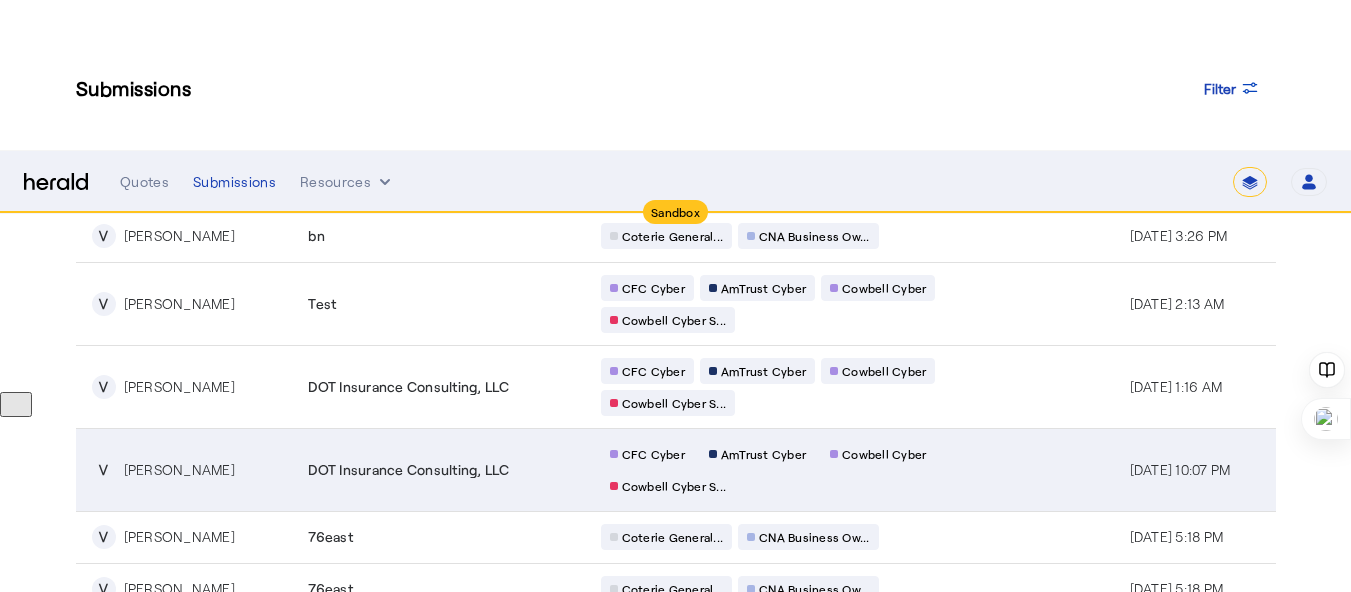 scroll, scrollTop: 365, scrollLeft: 0, axis: vertical 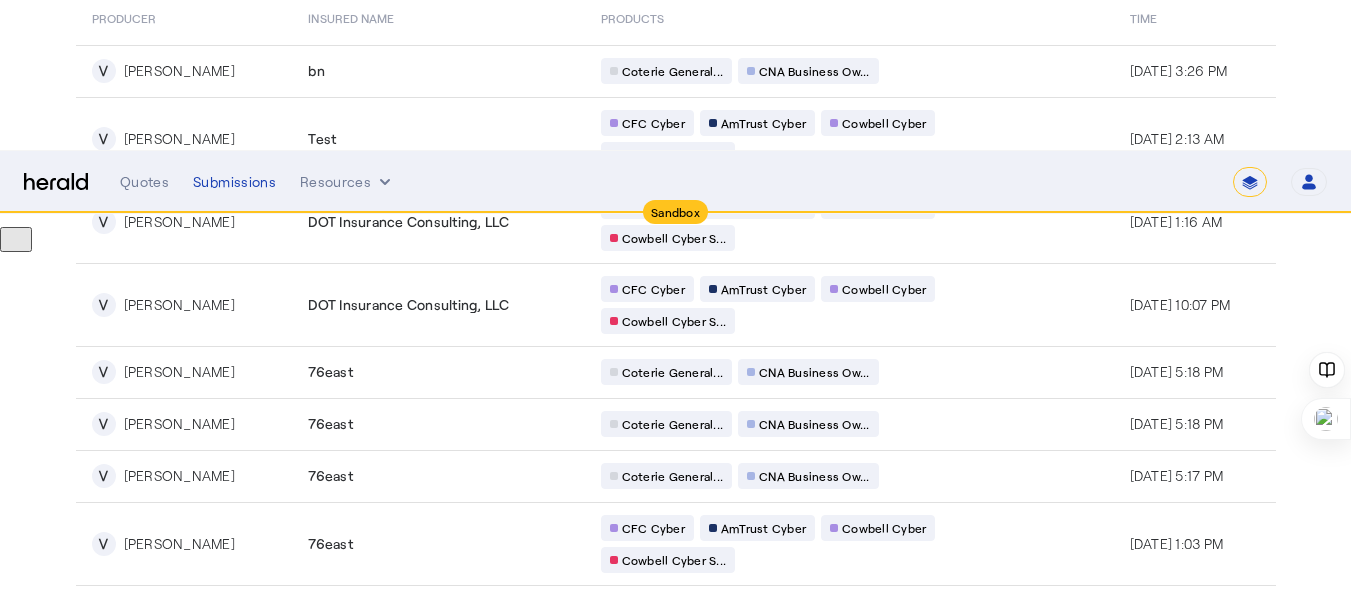 click on "10" at bounding box center (994, 750) 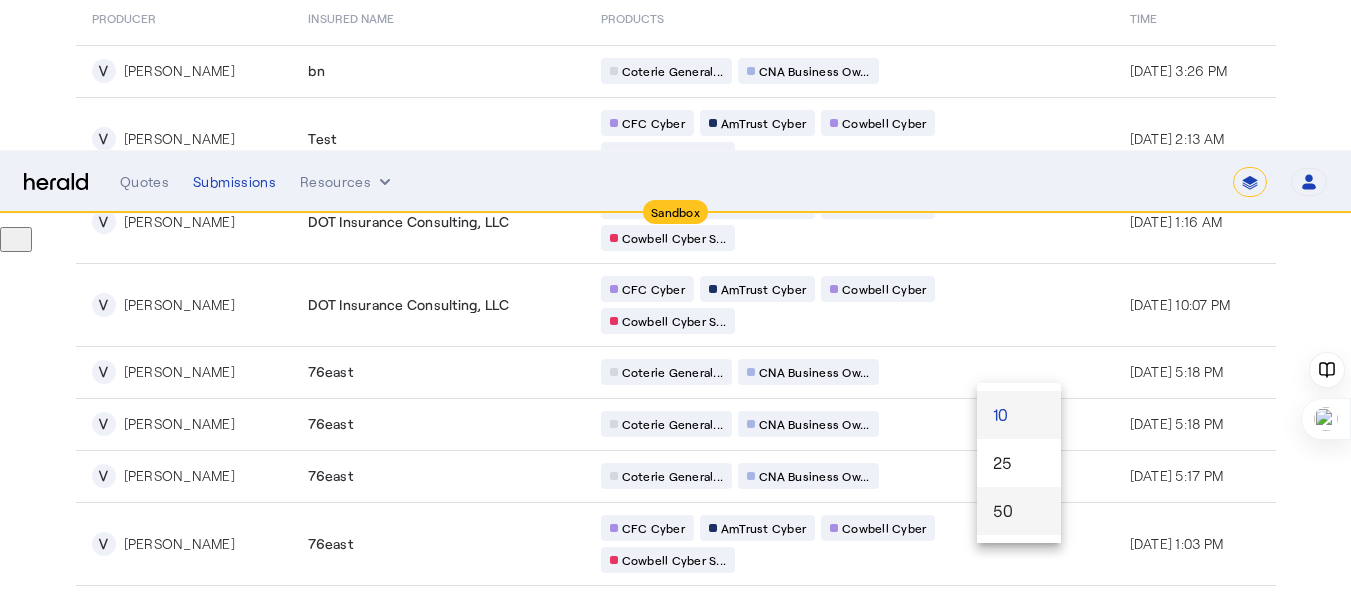 click on "50" at bounding box center (1019, 511) 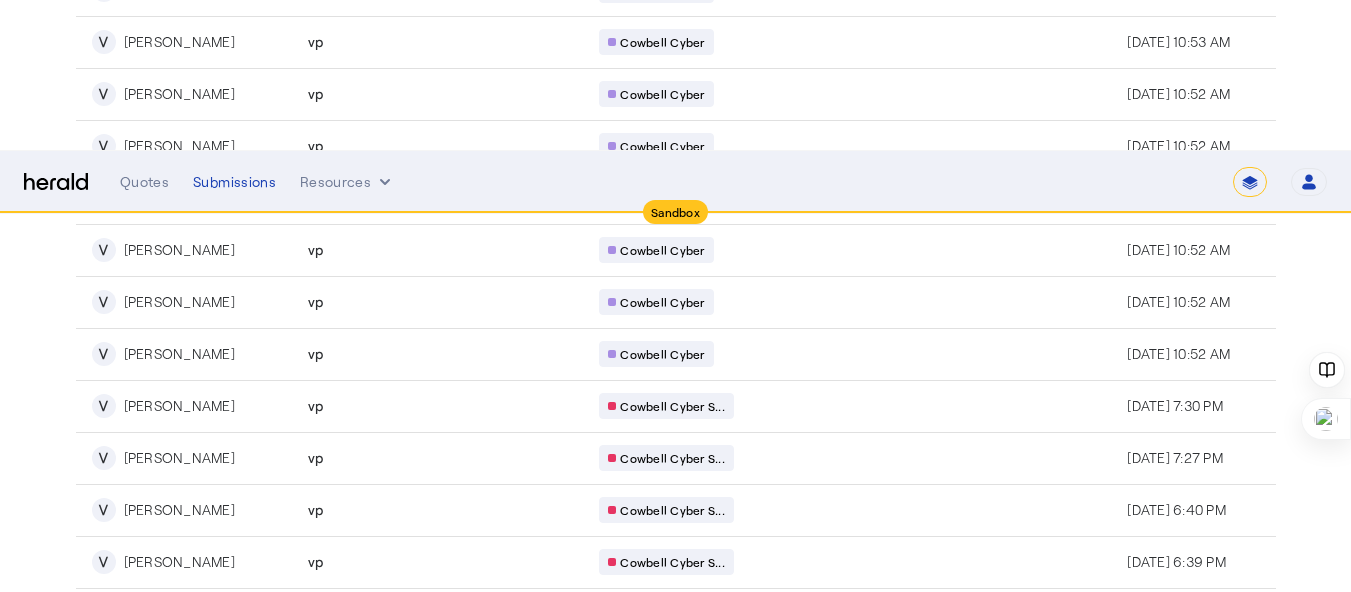 scroll, scrollTop: 2445, scrollLeft: 0, axis: vertical 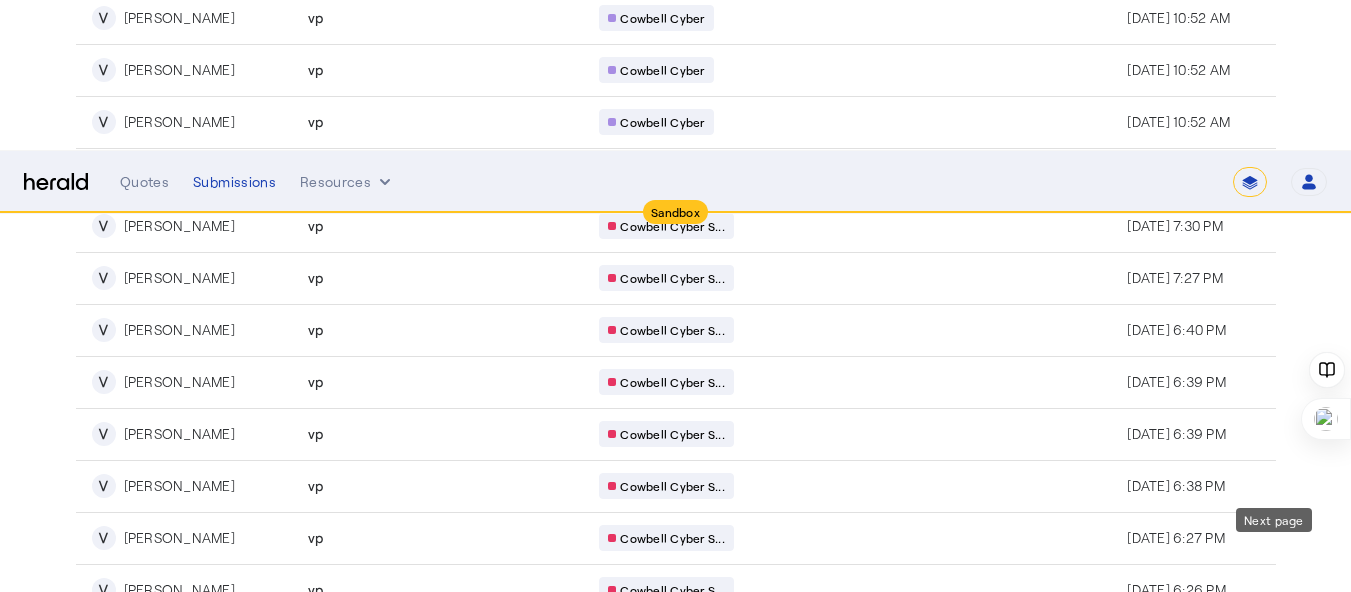 click 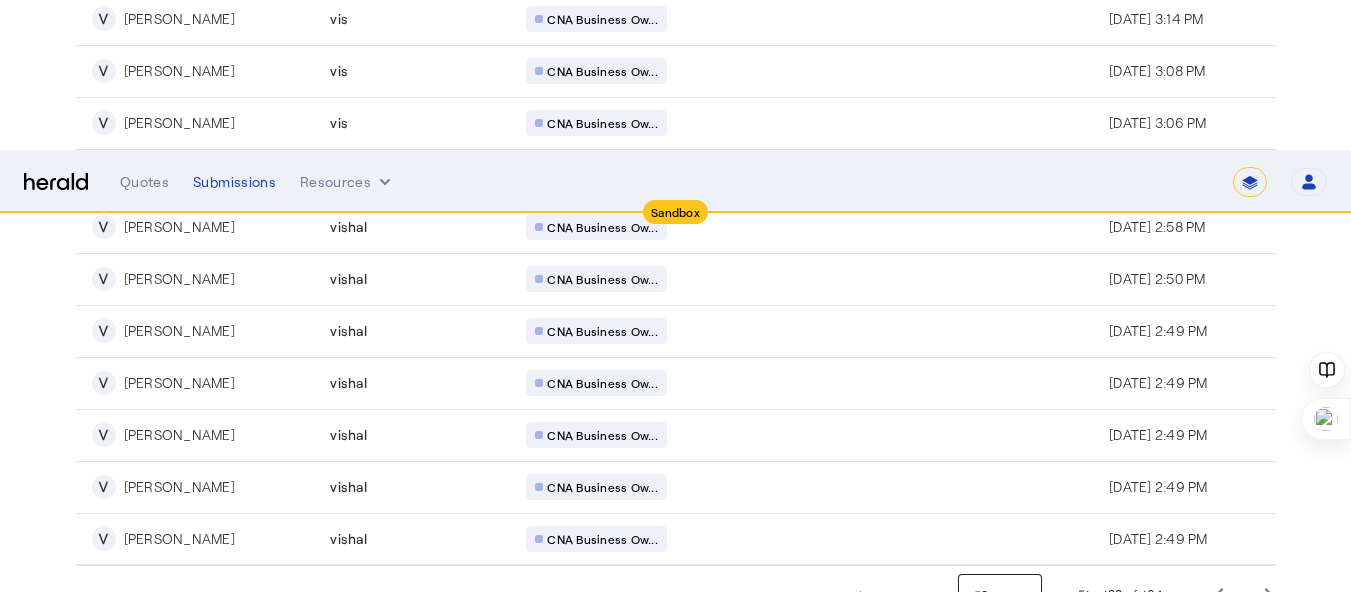 scroll, scrollTop: 2314, scrollLeft: 0, axis: vertical 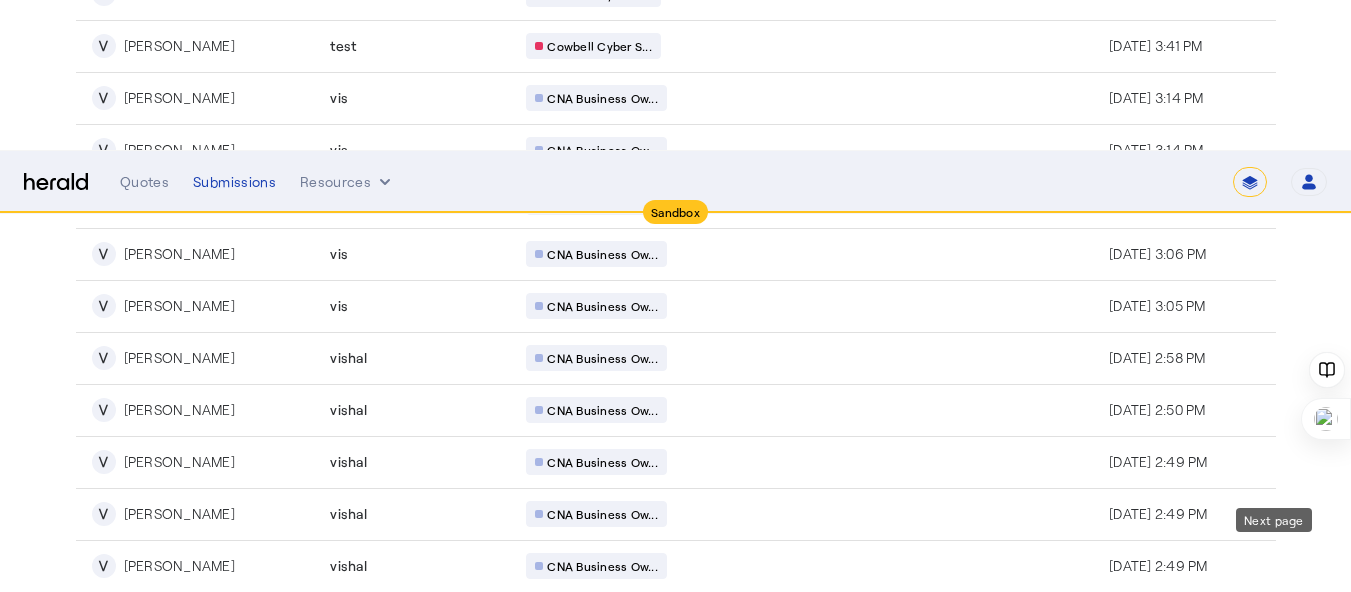 click 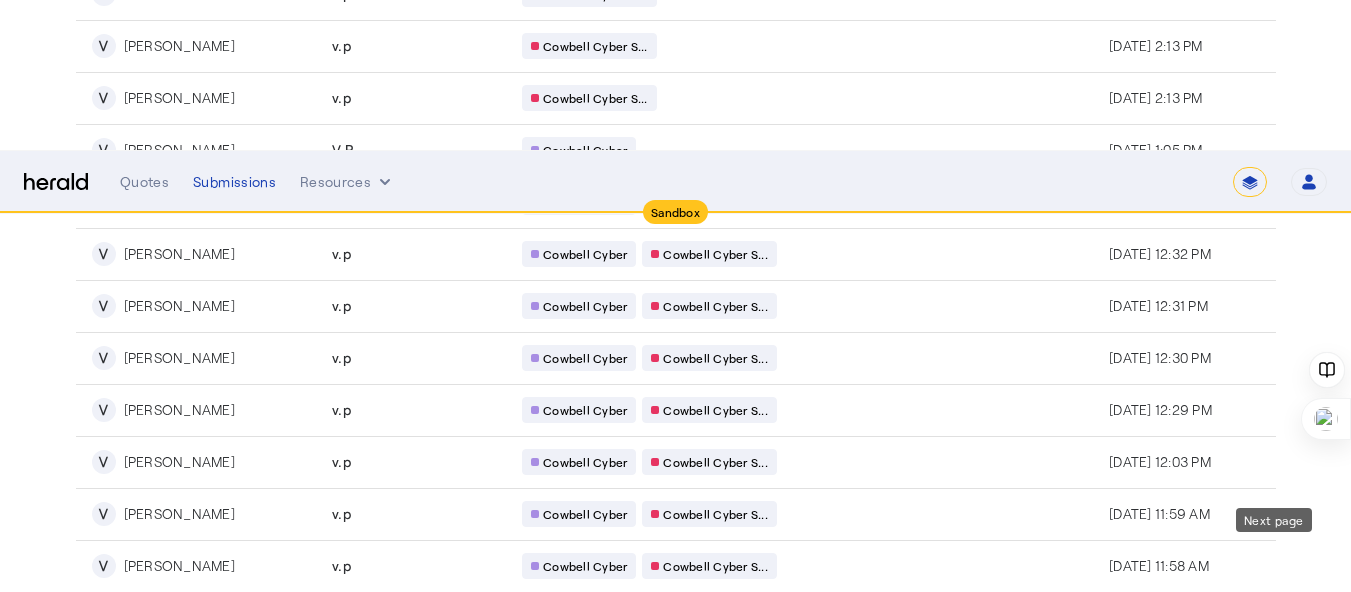 click 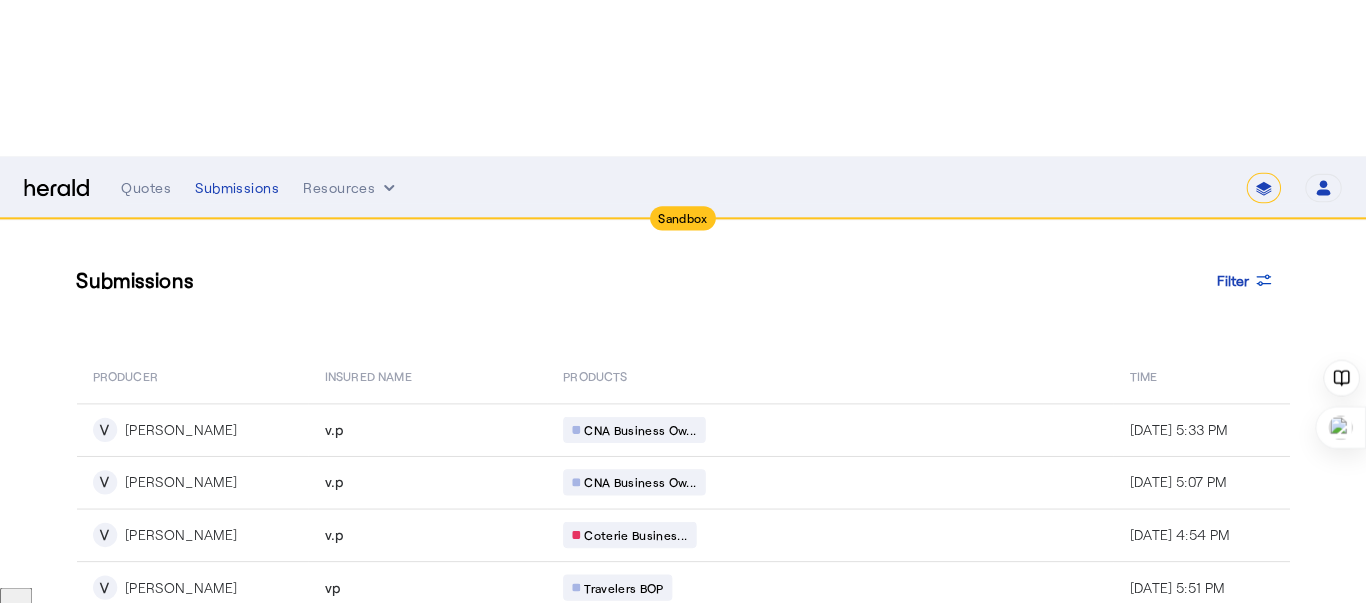 scroll, scrollTop: 0, scrollLeft: 0, axis: both 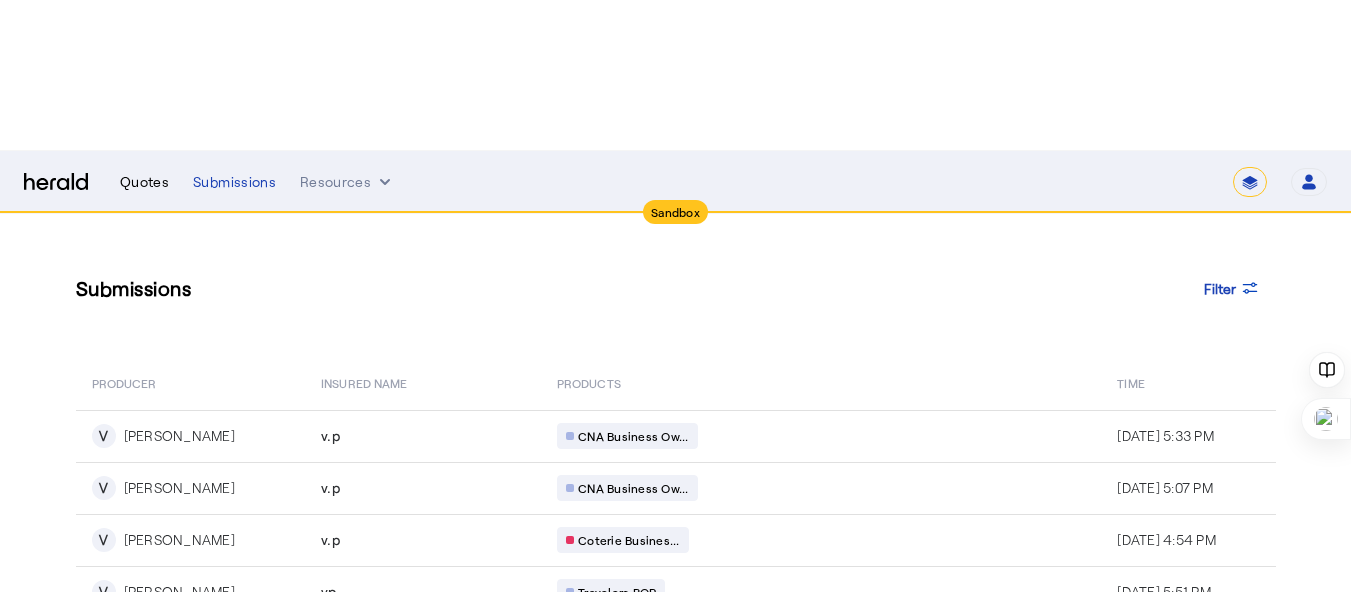 click on "Quotes" at bounding box center [144, 182] 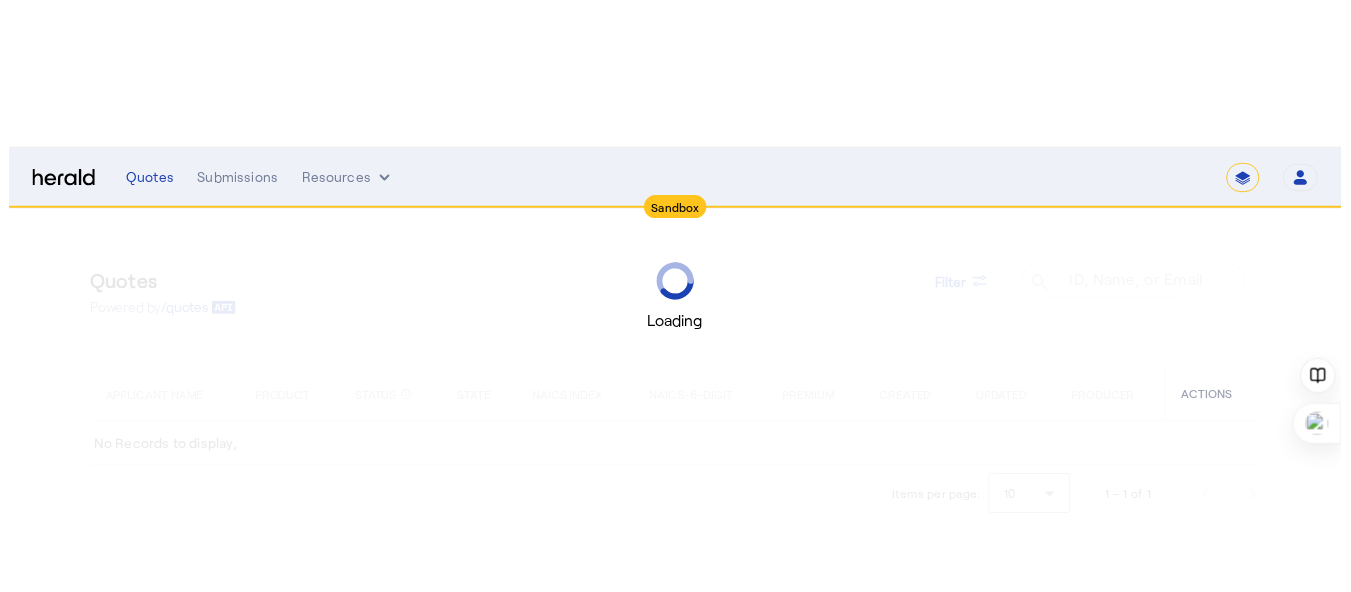 scroll, scrollTop: 0, scrollLeft: 0, axis: both 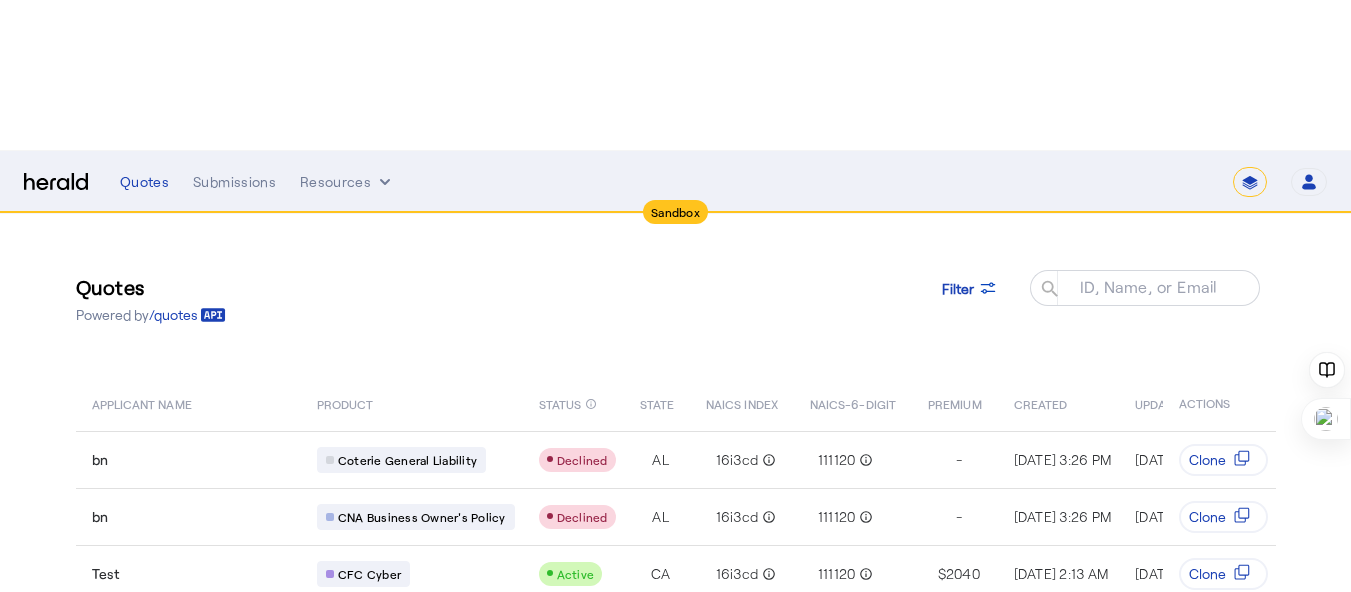 click on "Sandbox
Menu
Quotes   Submissions   Resources
*******
Open user menu  [PERSON_NAME]   Herald API  Profile Manage Team Envrionments Log Out" at bounding box center (675, 182) 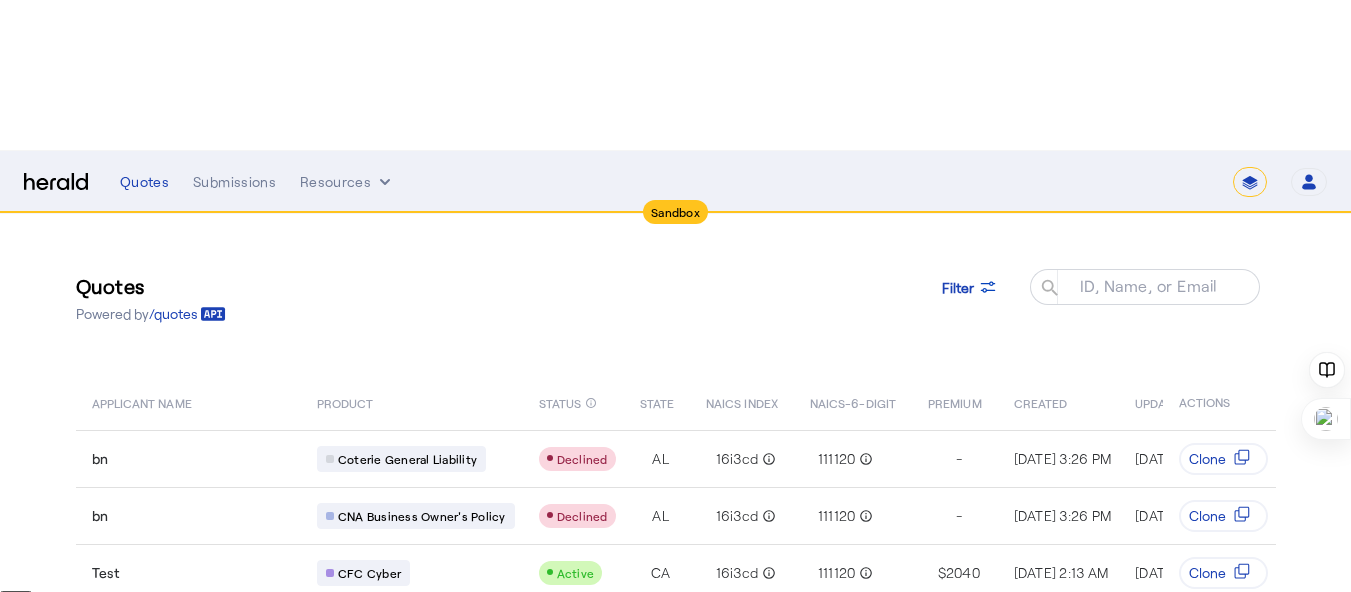 scroll, scrollTop: 0, scrollLeft: 0, axis: both 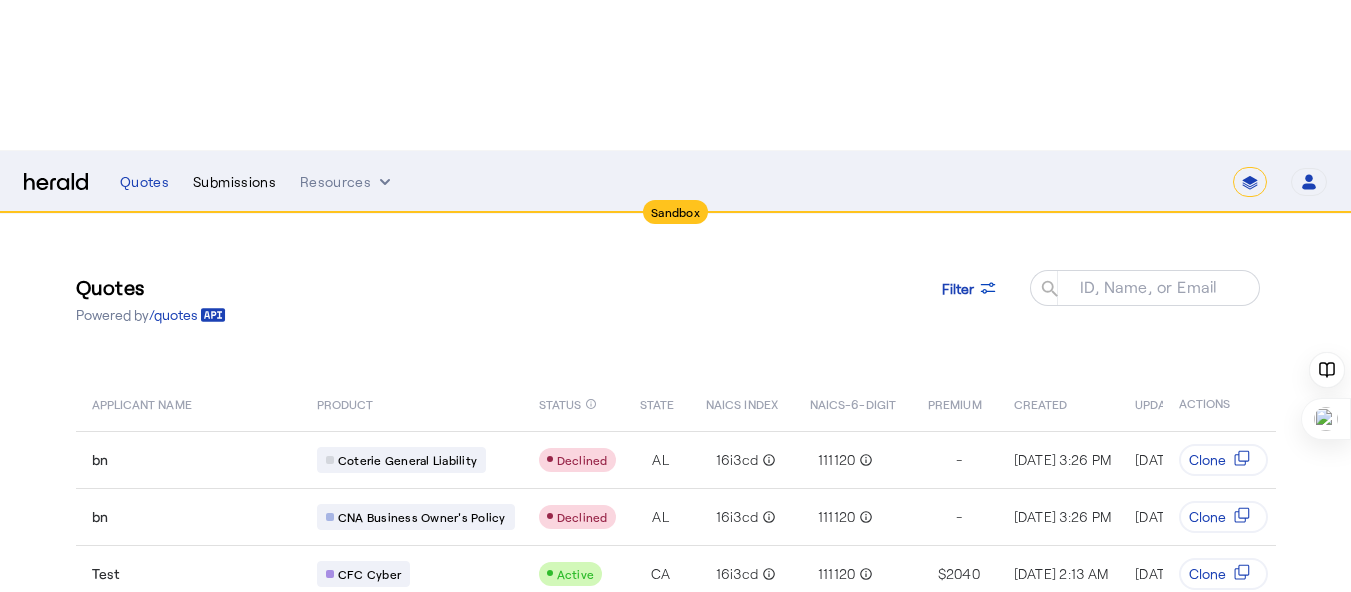 click on "Submissions" at bounding box center (234, 182) 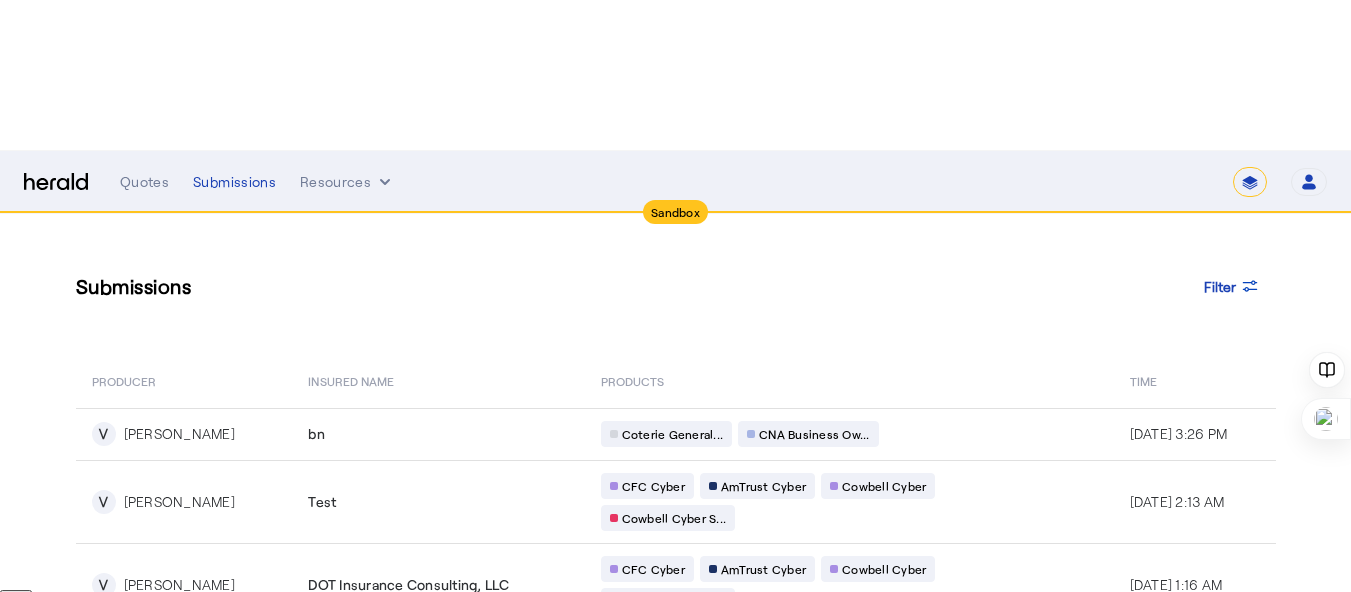 scroll, scrollTop: 0, scrollLeft: 0, axis: both 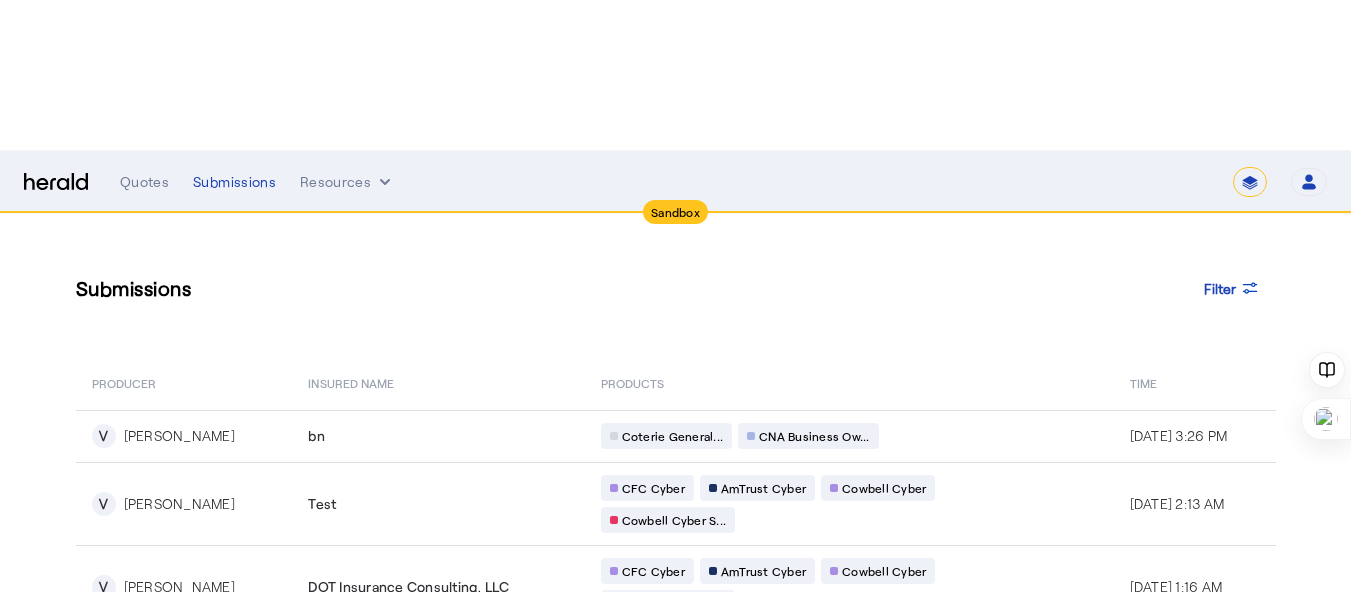 click on "Submissions Filter
PRODUCER Insured Name PRODUCTS Time  V   [PERSON_NAME]    bn
Coterie General...
CNA Business Ow...  [DATE] 3:26 PM  V   [PERSON_NAME]    Test
CFC Cyber
AmTrust Cyber
Cowbell Cyber
Cowbell Cyber S...  [DATE] 2:13 AM  V   [PERSON_NAME]    DOT Insurance Consulting, LLC
CFC Cyber
AmTrust Cyber
Cowbell Cyber
Cowbell Cyber S...  [DATE] 1:16 AM  V   [PERSON_NAME]    DOT Insurance Consulting, LLC
CFC Cyber
AmTrust Cyber
Cowbell Cyber
Cowbell Cyber S...  [DATE] 10:07 PM  V   [PERSON_NAME]    76east
Coterie General...
CNA Business Ow...  [DATE] 5:18 PM  V   [PERSON_NAME]    76east
Coterie General...
CNA Business Ow...  [DATE] 5:18 PM  V   [PERSON_NAME]    76east
Coterie General...
CNA Business Ow...  [DATE] 5:17 PM  V   [PERSON_NAME]    76east
CFC Cyber
AmTrust Cyber
Cowbell Cyber
Cowbell Cyber S...  V" 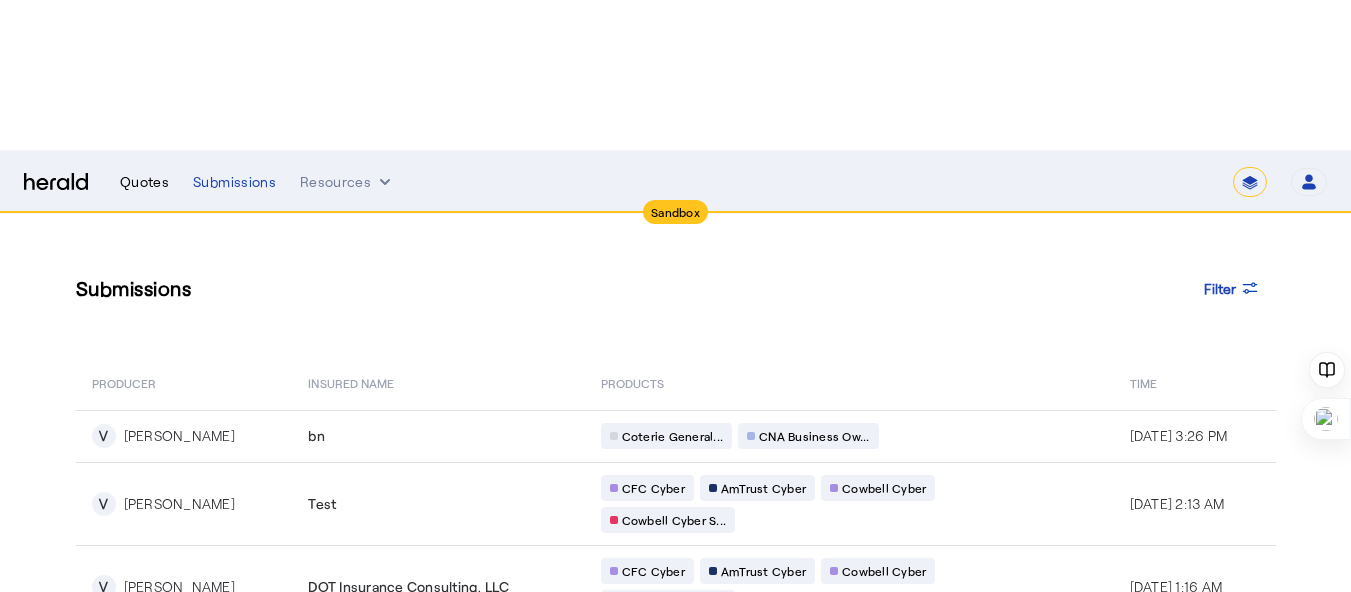 click on "Quotes" at bounding box center [144, 182] 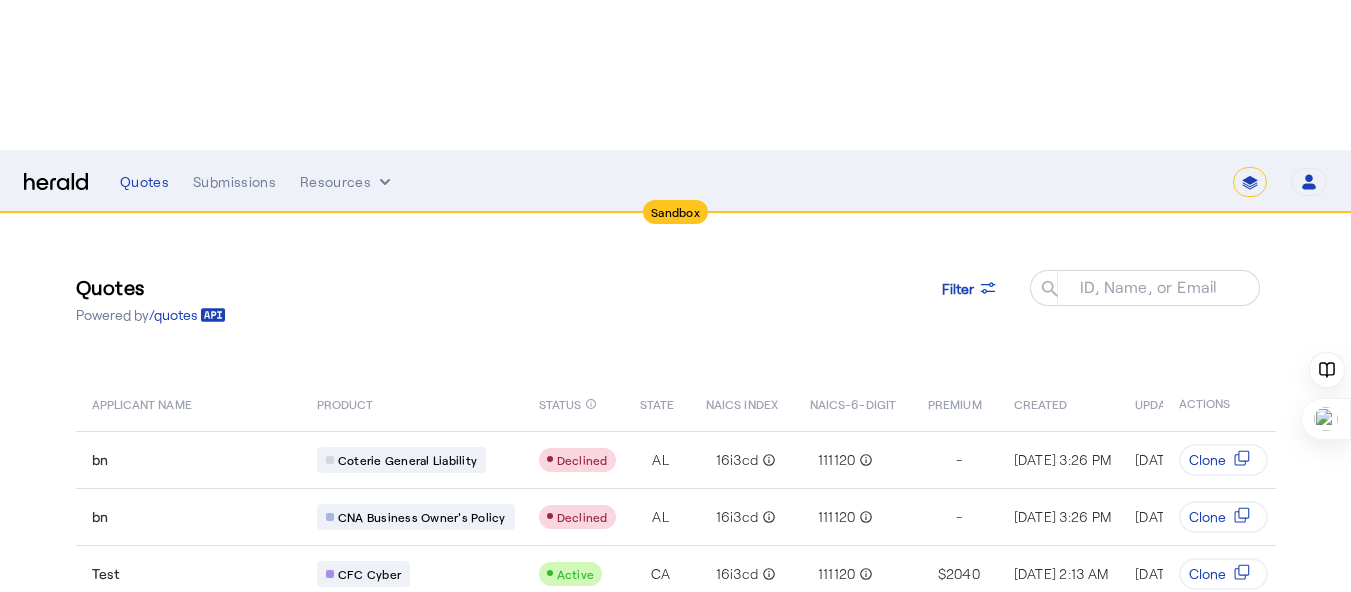 click on "Quotes   Submissions   Resources
*******
Open user menu  [PERSON_NAME]   Herald API  Profile Manage Team Envrionments Log Out" at bounding box center [723, 182] 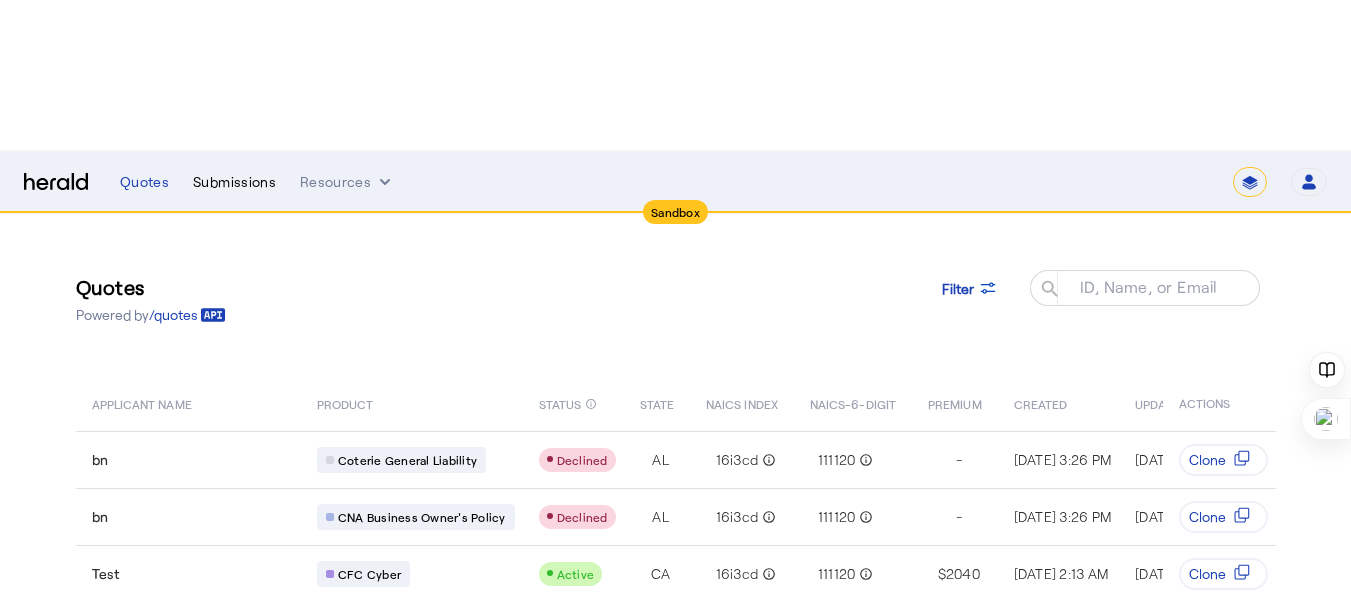 click on "Submissions" at bounding box center [234, 182] 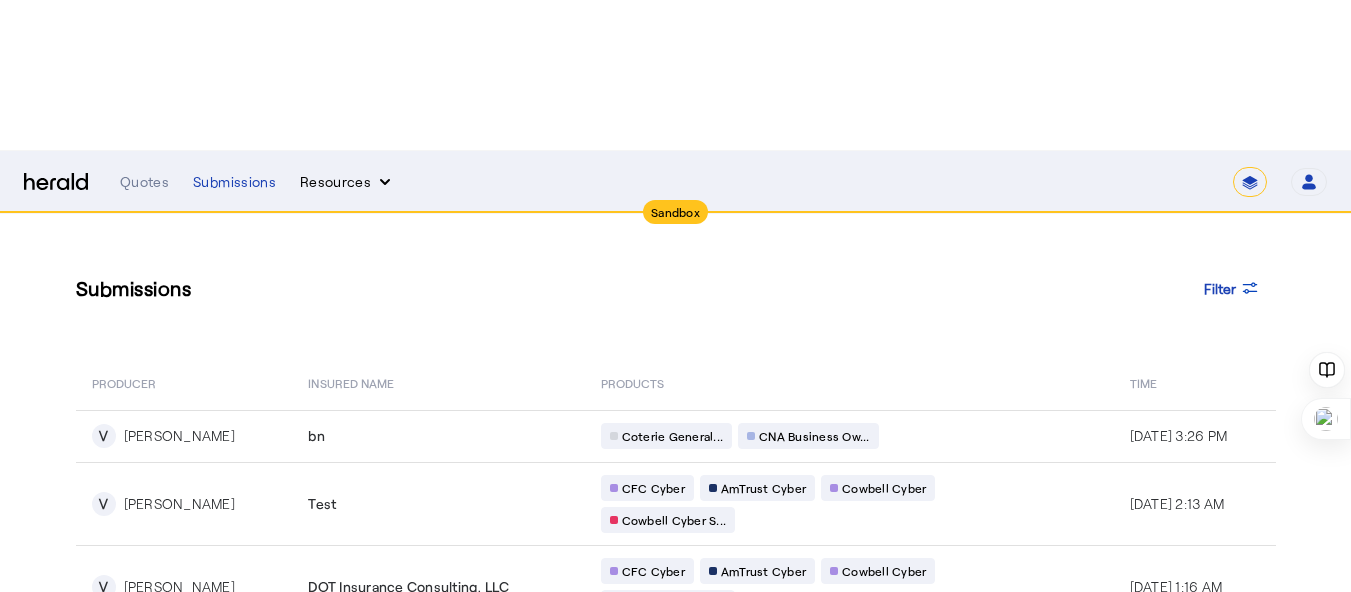 click on "Resources" at bounding box center [347, 182] 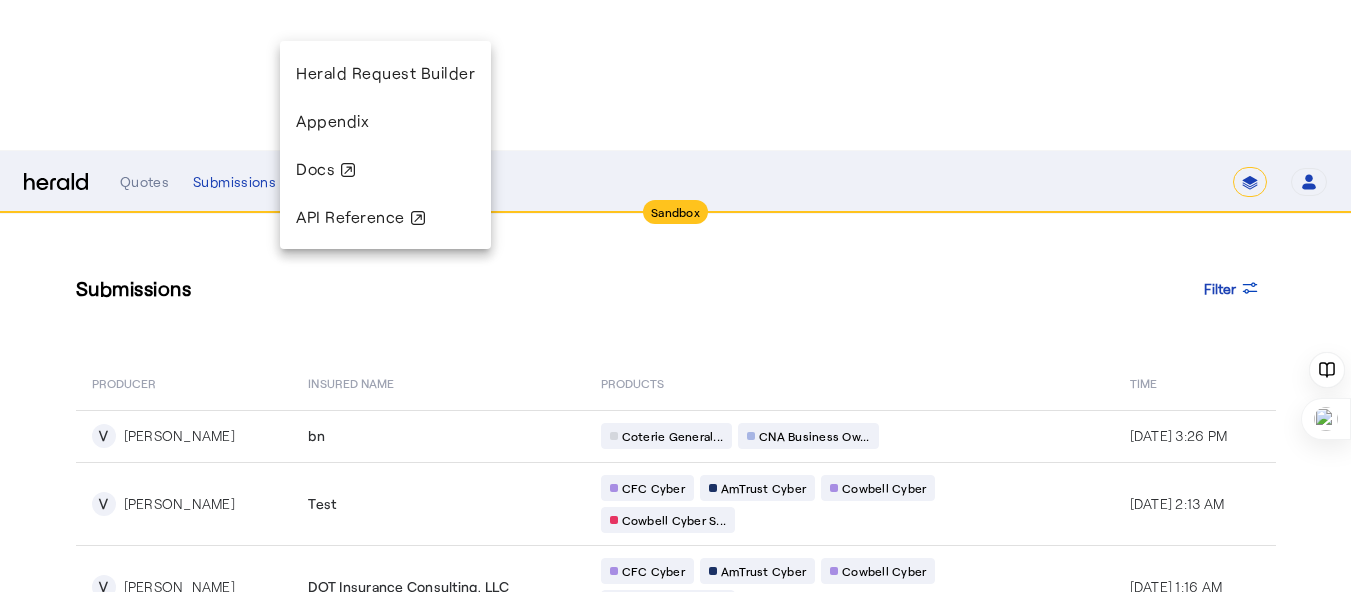 click at bounding box center [675, 296] 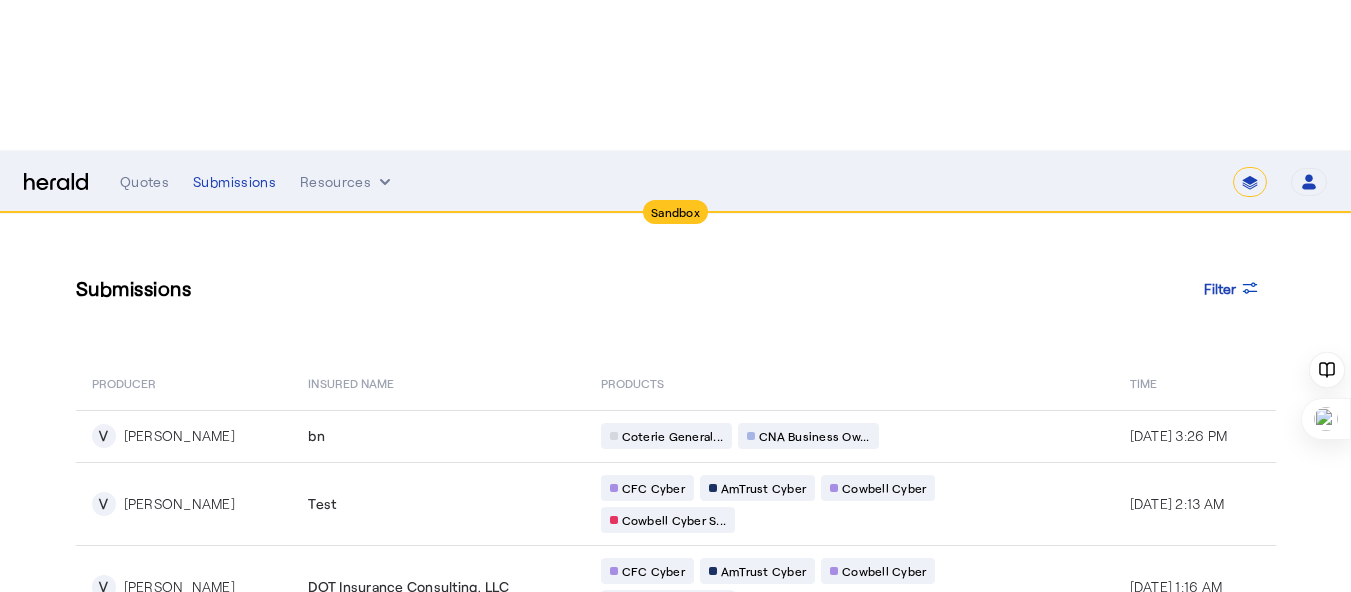click at bounding box center [56, 182] 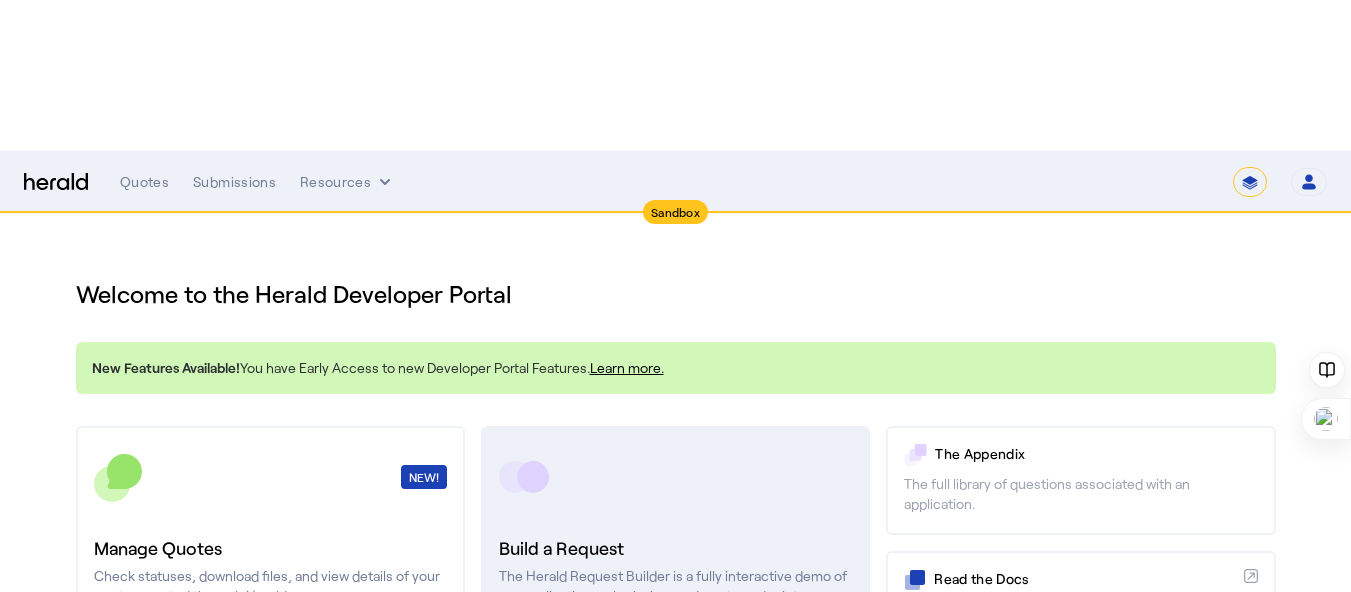 click on "Build a Request" at bounding box center (675, 548) 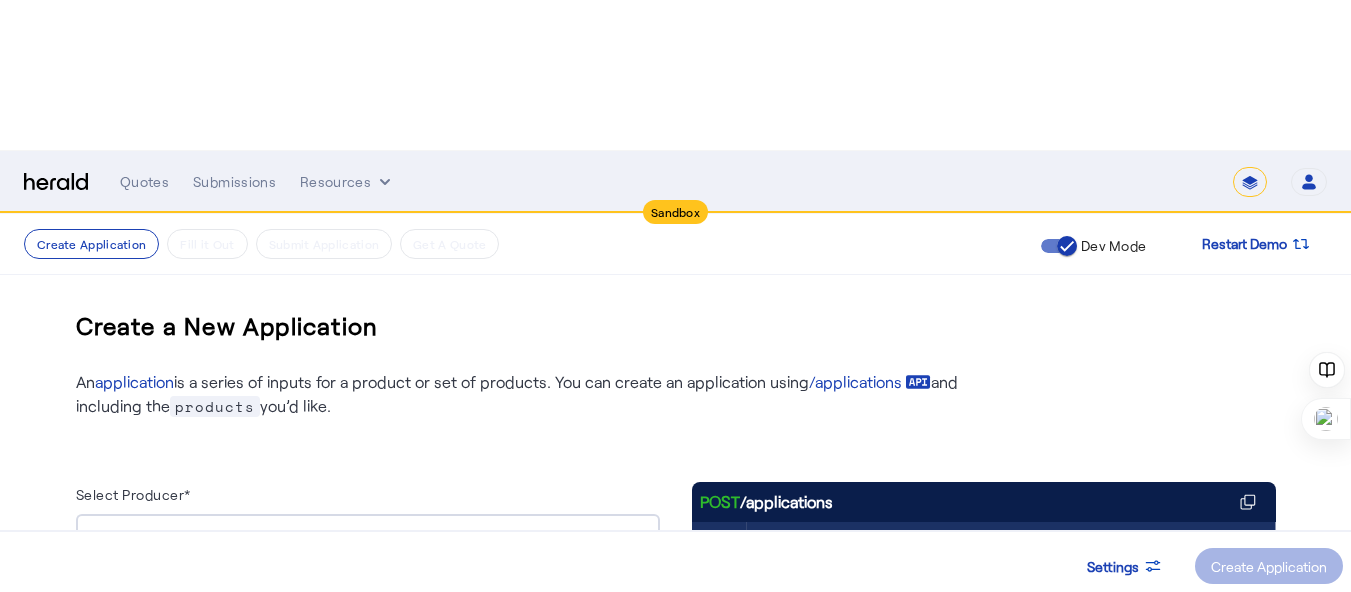 click at bounding box center (363, 538) 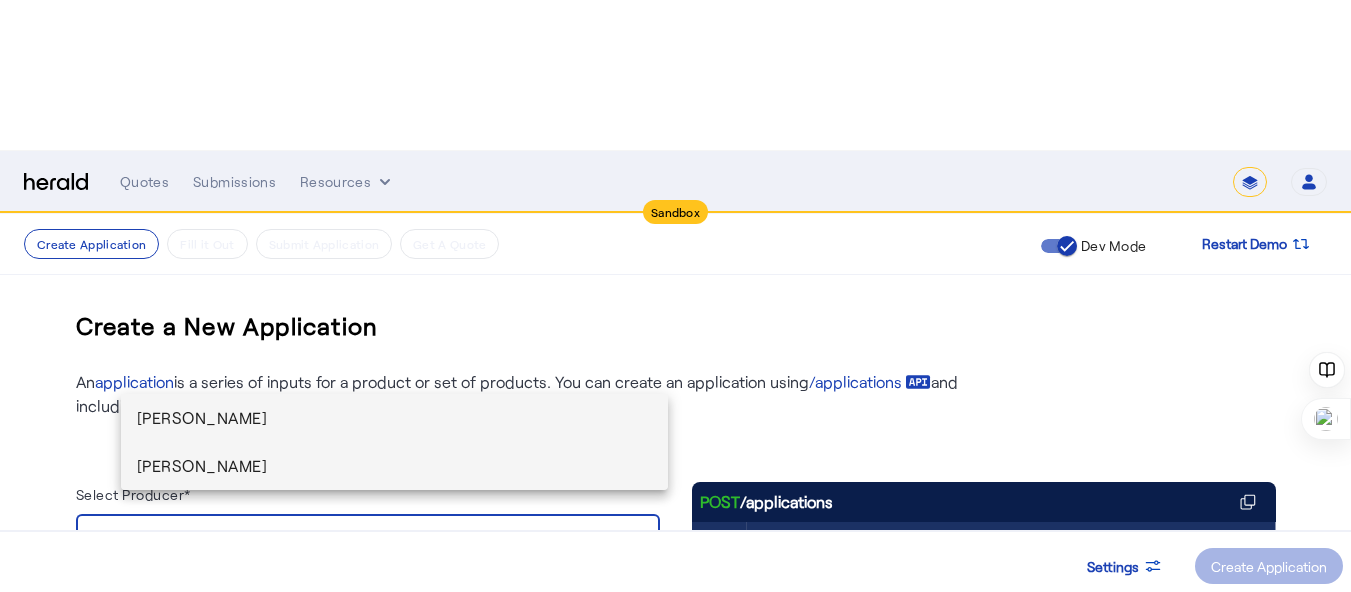 click on "[PERSON_NAME]" at bounding box center [395, 466] 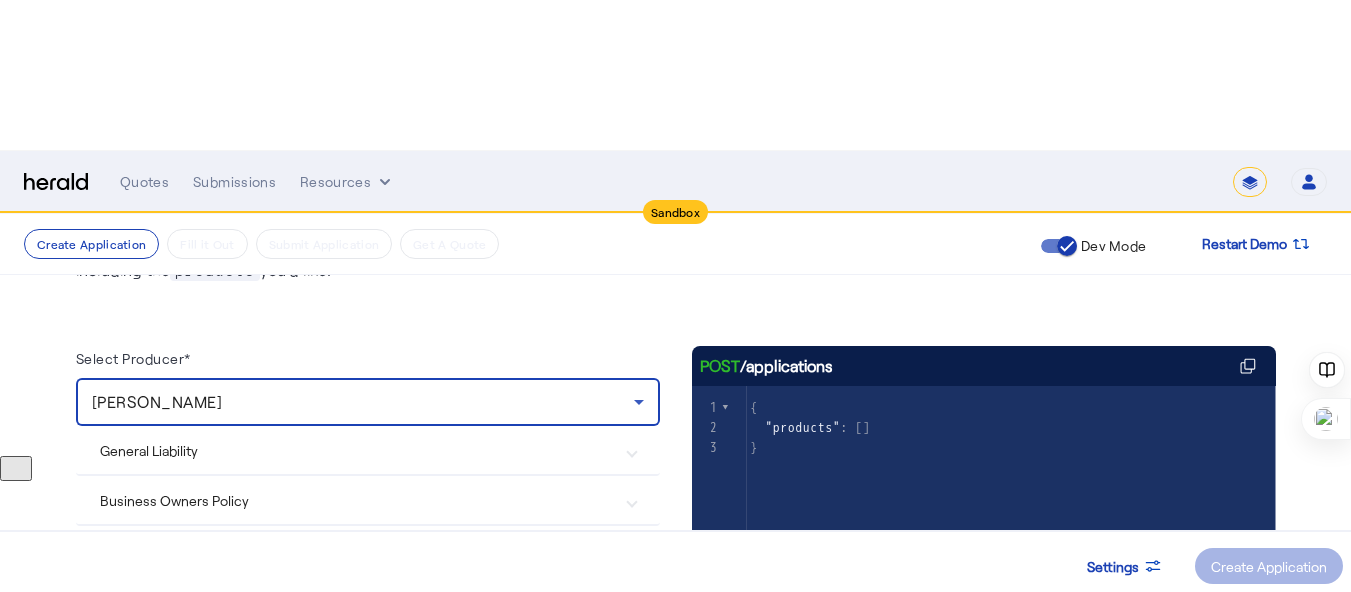 scroll, scrollTop: 169, scrollLeft: 0, axis: vertical 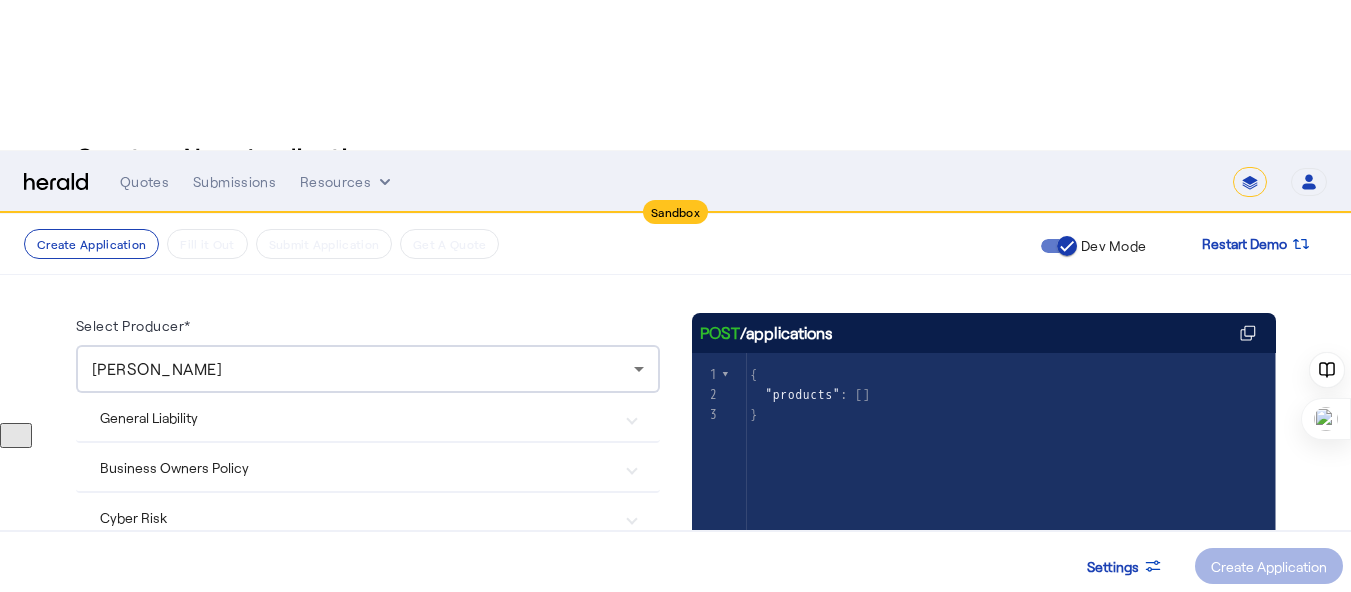 click on "General Liability" at bounding box center (356, 417) 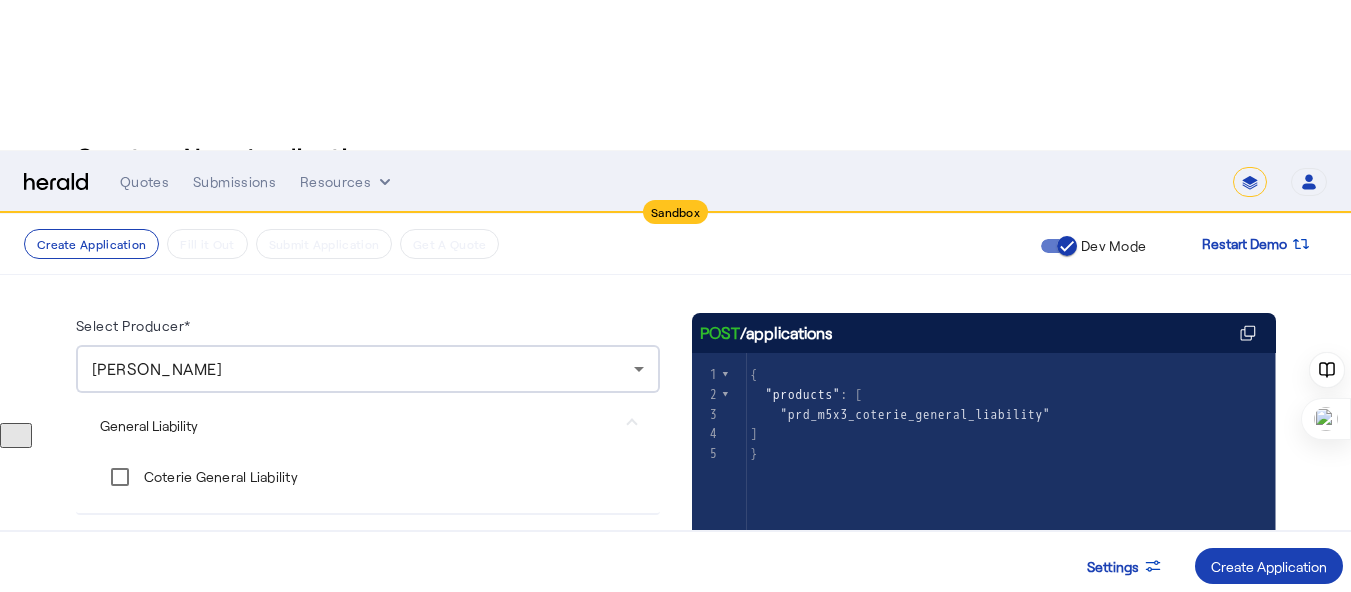 click on "Business Owners Policy" at bounding box center (356, 539) 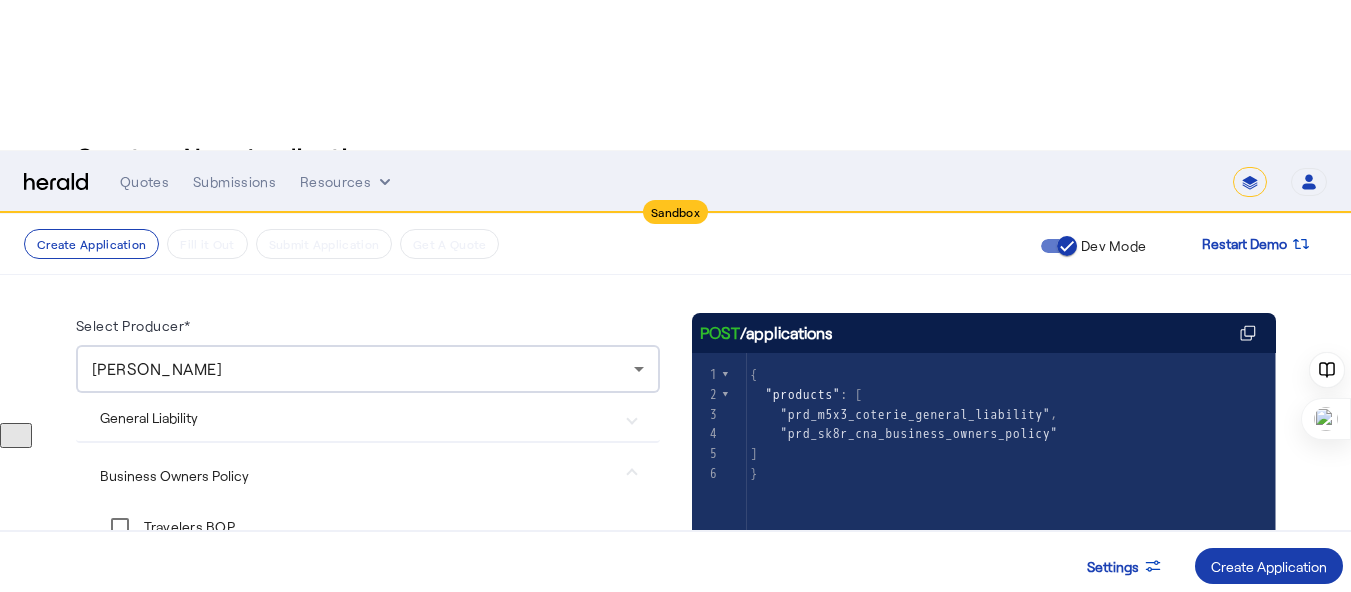 click on "Create Application" at bounding box center (1269, 566) 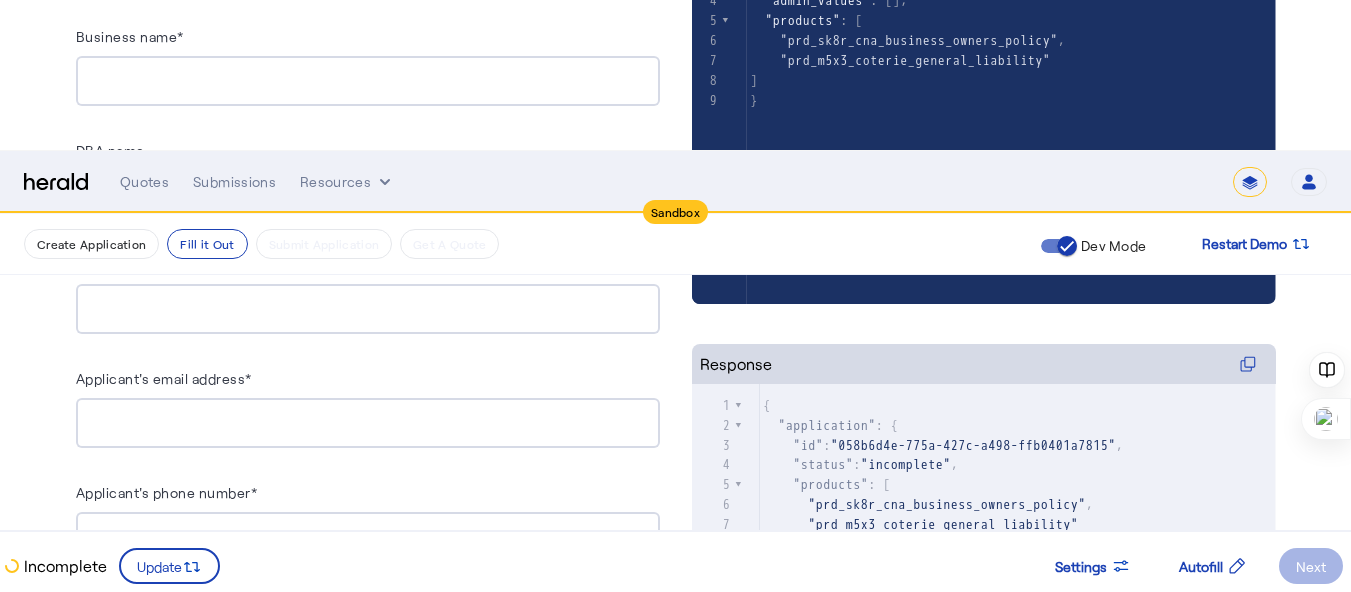 scroll, scrollTop: 700, scrollLeft: 0, axis: vertical 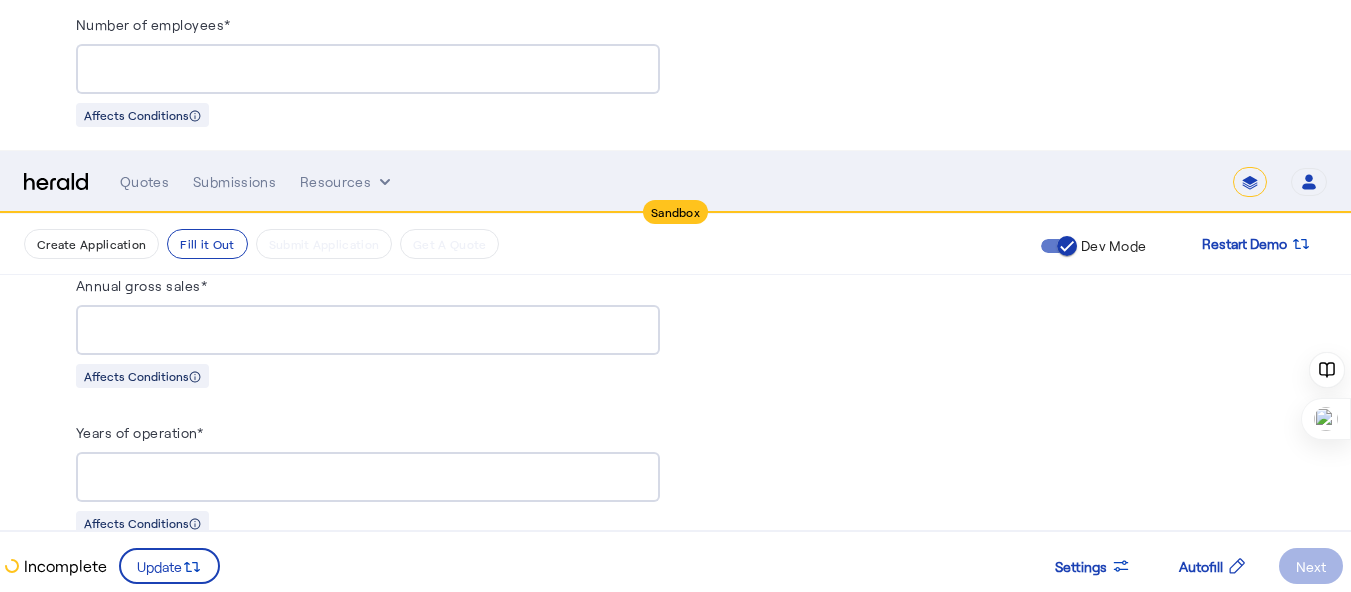 drag, startPoint x: 103, startPoint y: 316, endPoint x: 331, endPoint y: 317, distance: 228.0022 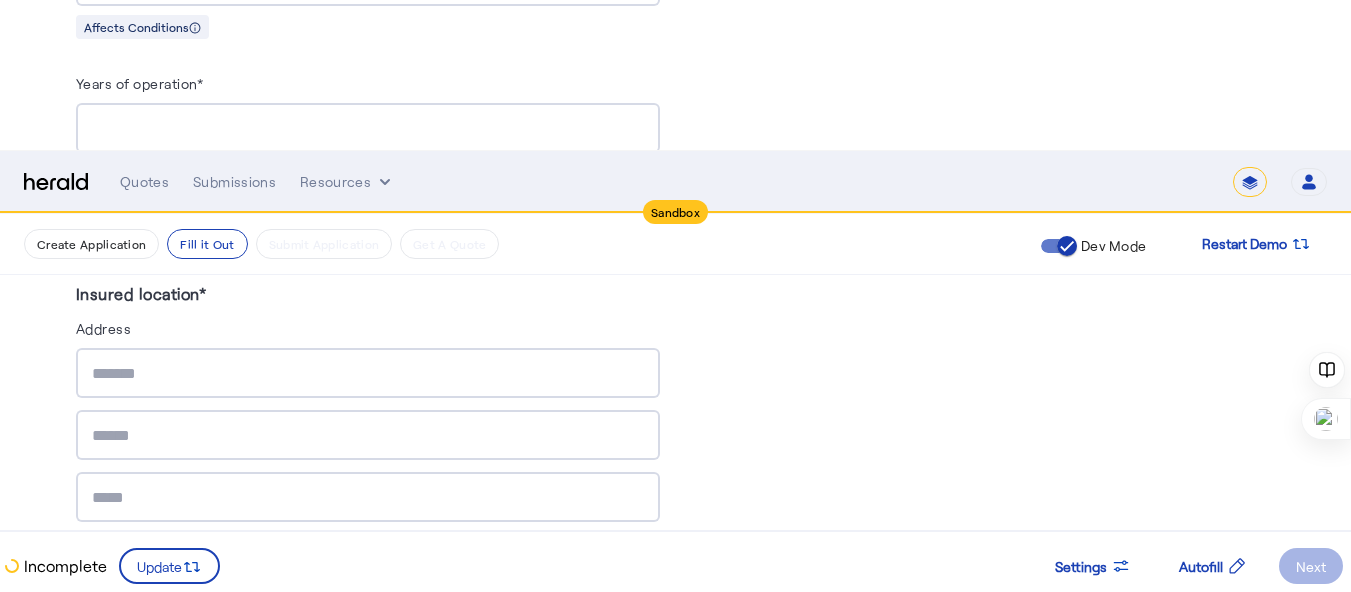 scroll, scrollTop: 2088, scrollLeft: 0, axis: vertical 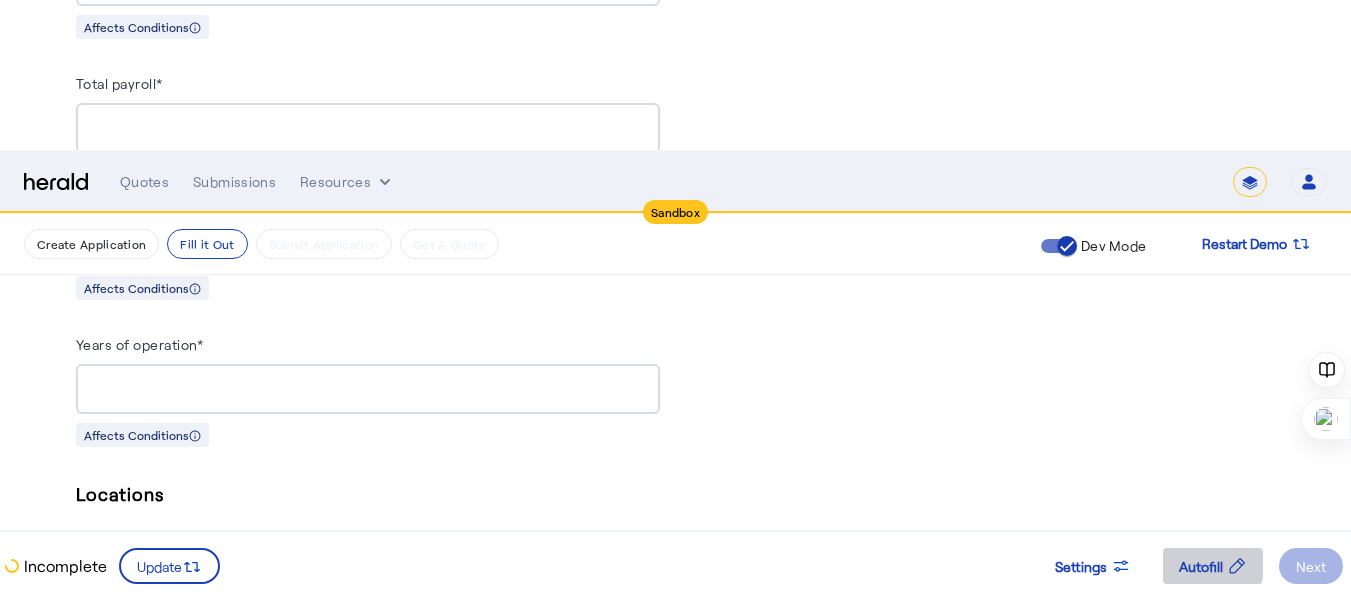 click on "Autofill" at bounding box center (1201, 566) 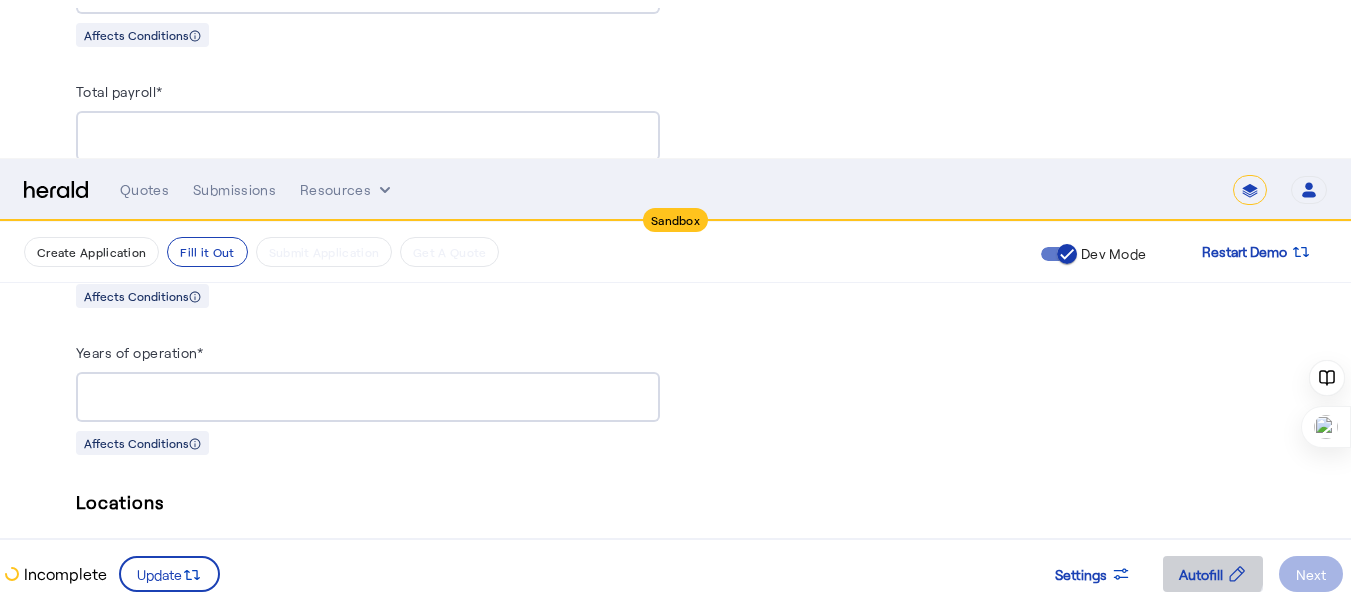 scroll, scrollTop: 0, scrollLeft: 0, axis: both 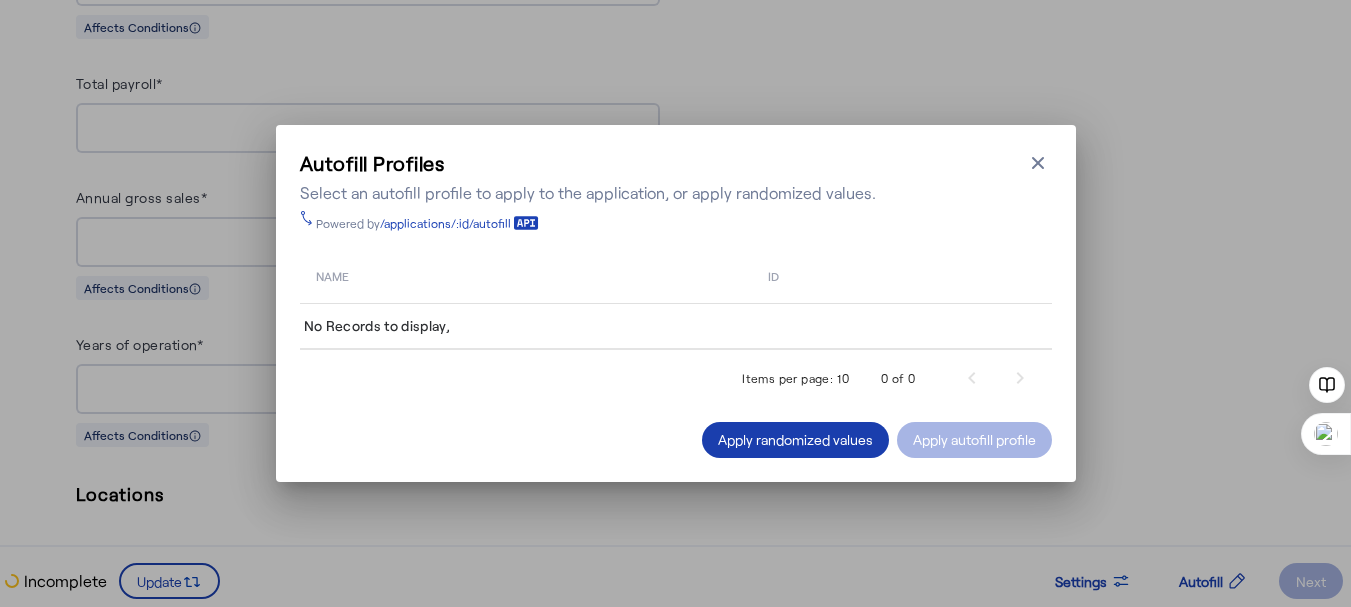 click on "Apply randomized values" at bounding box center [795, 439] 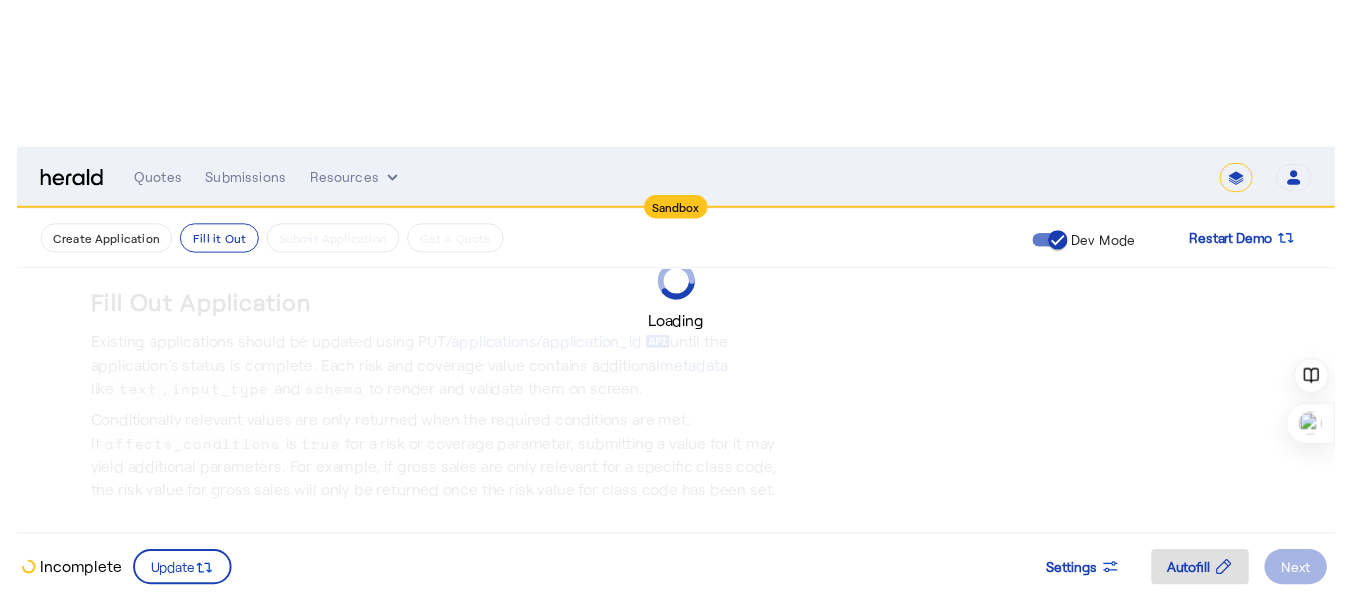 scroll, scrollTop: 2088, scrollLeft: 0, axis: vertical 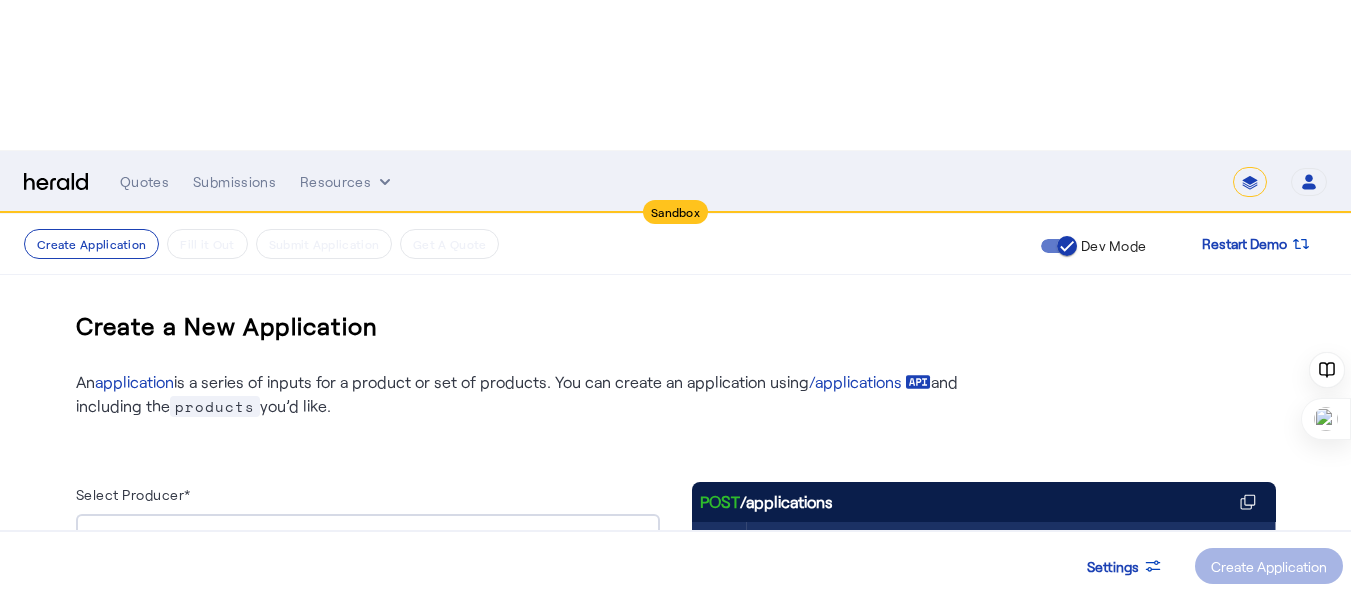 click 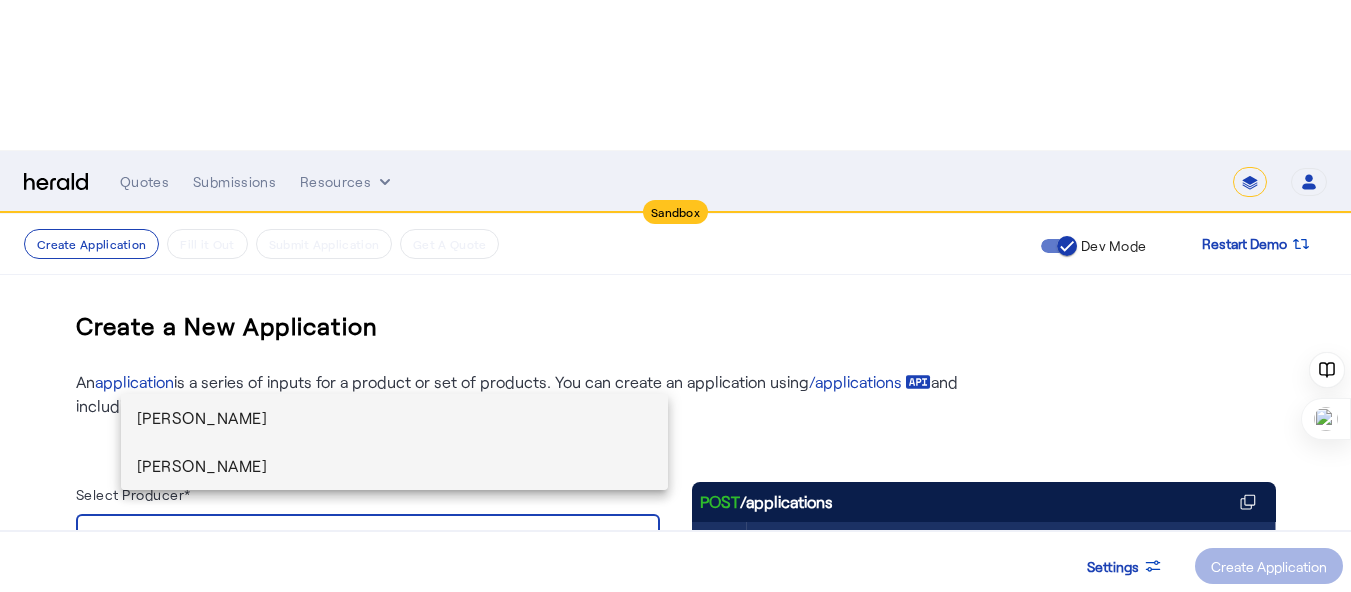 click on "[PERSON_NAME]" at bounding box center [395, 466] 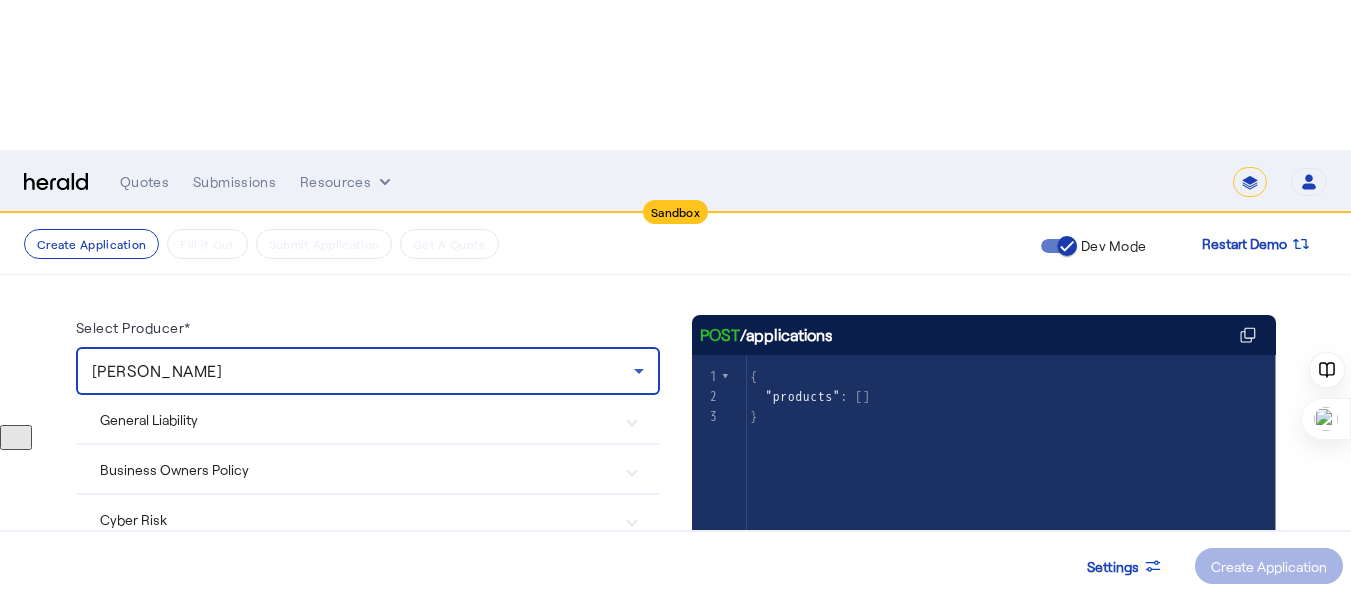 scroll, scrollTop: 169, scrollLeft: 0, axis: vertical 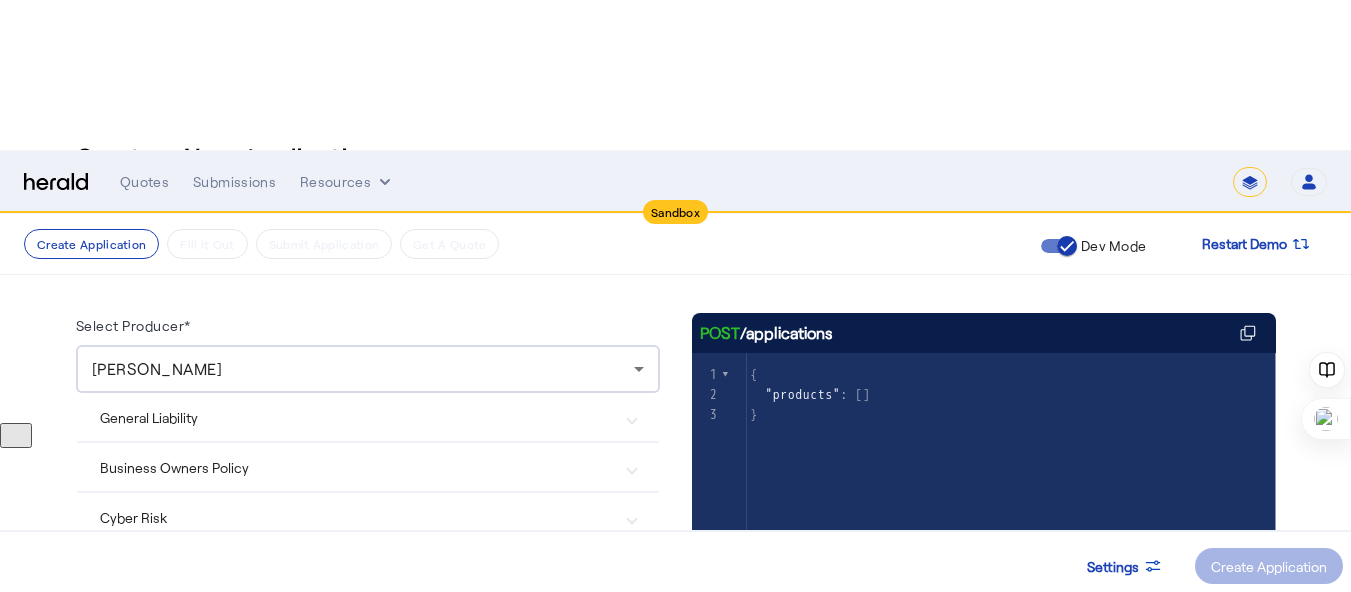 click on "General Liability" at bounding box center [368, 417] 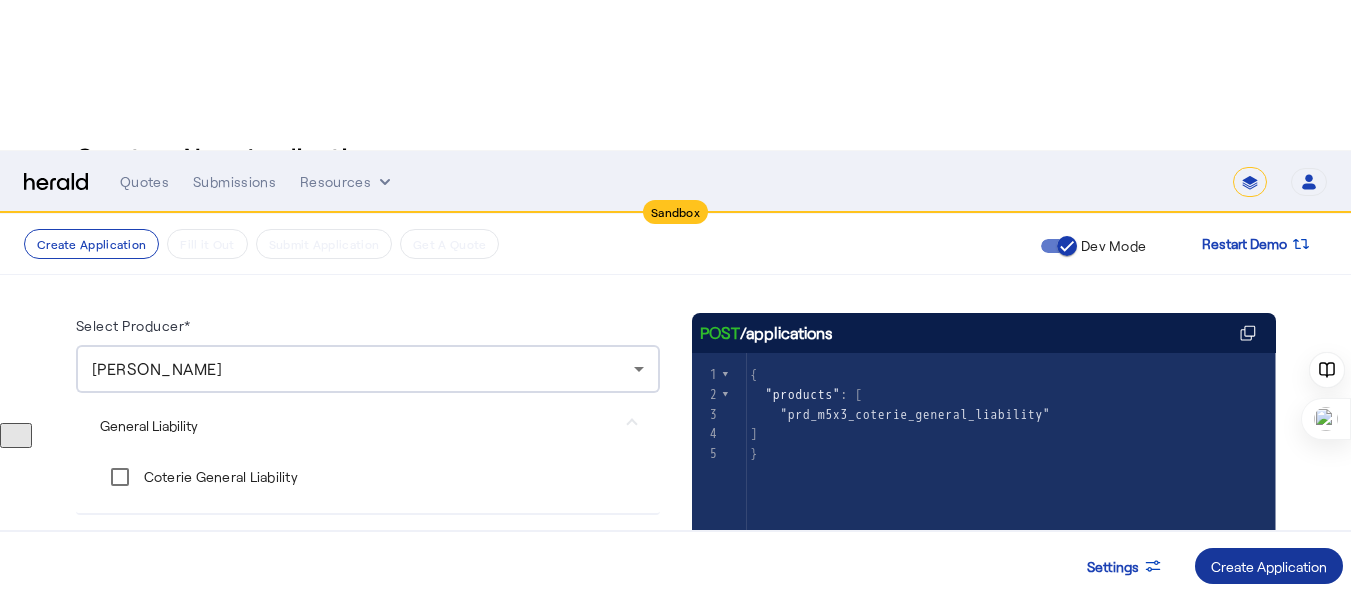 click on "Create Application" at bounding box center [1269, 566] 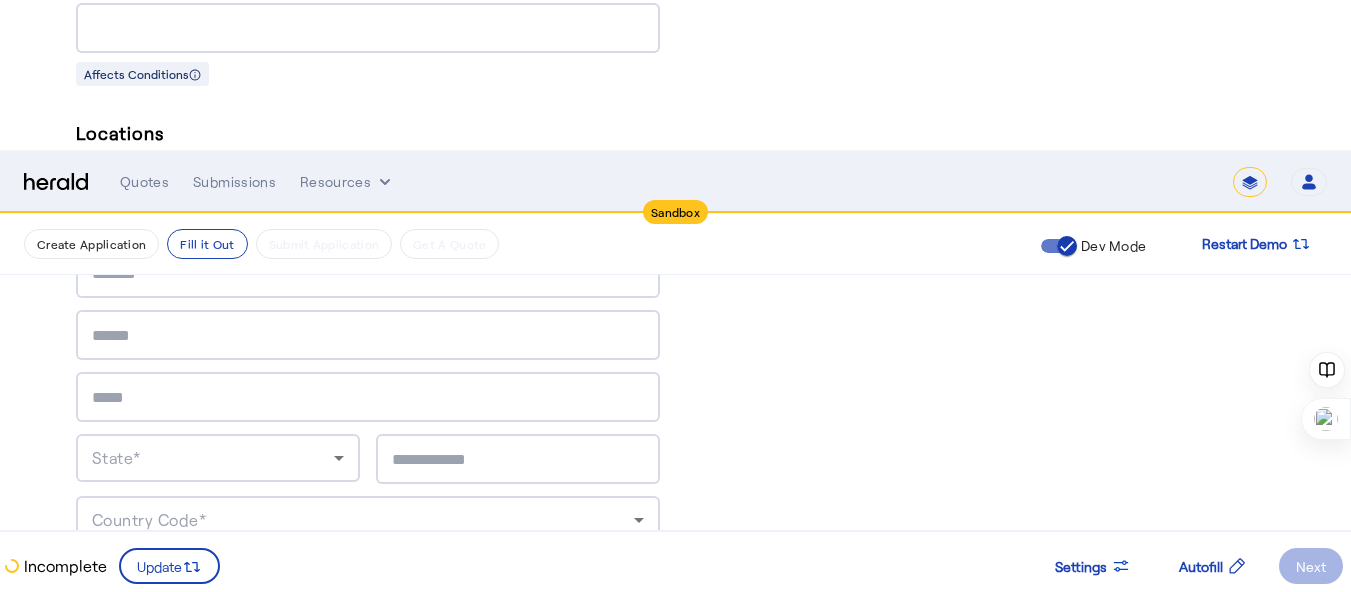 scroll, scrollTop: 1966, scrollLeft: 0, axis: vertical 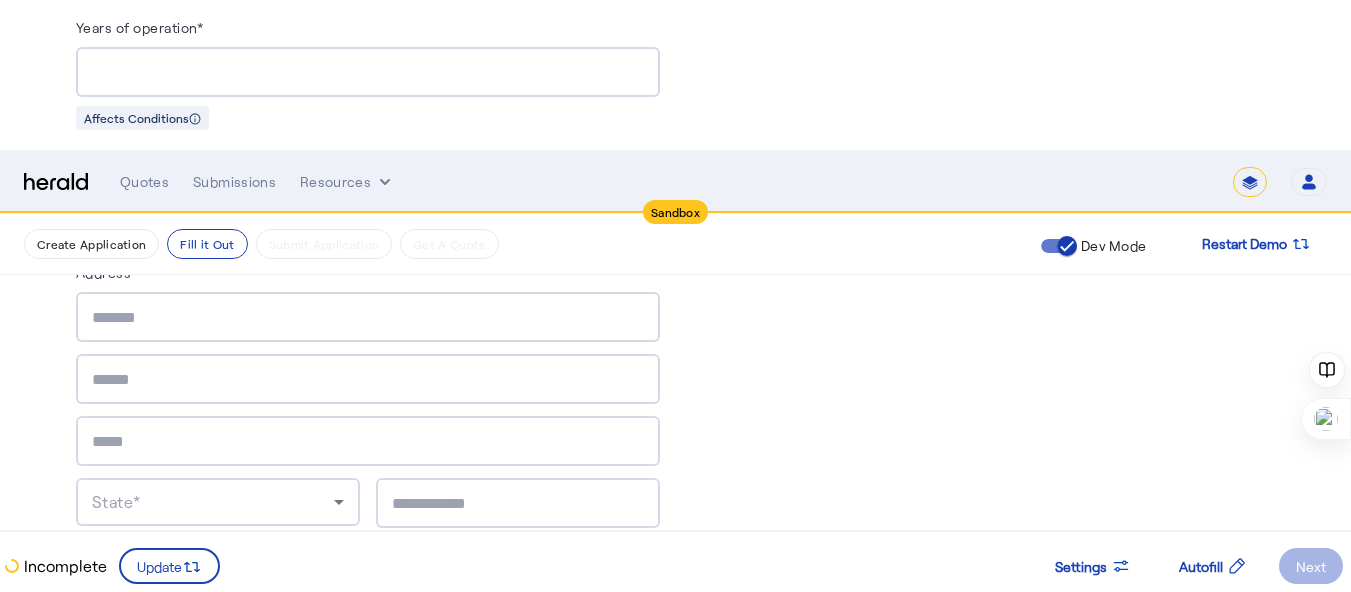 click on "This Location's building number" at bounding box center (368, 711) 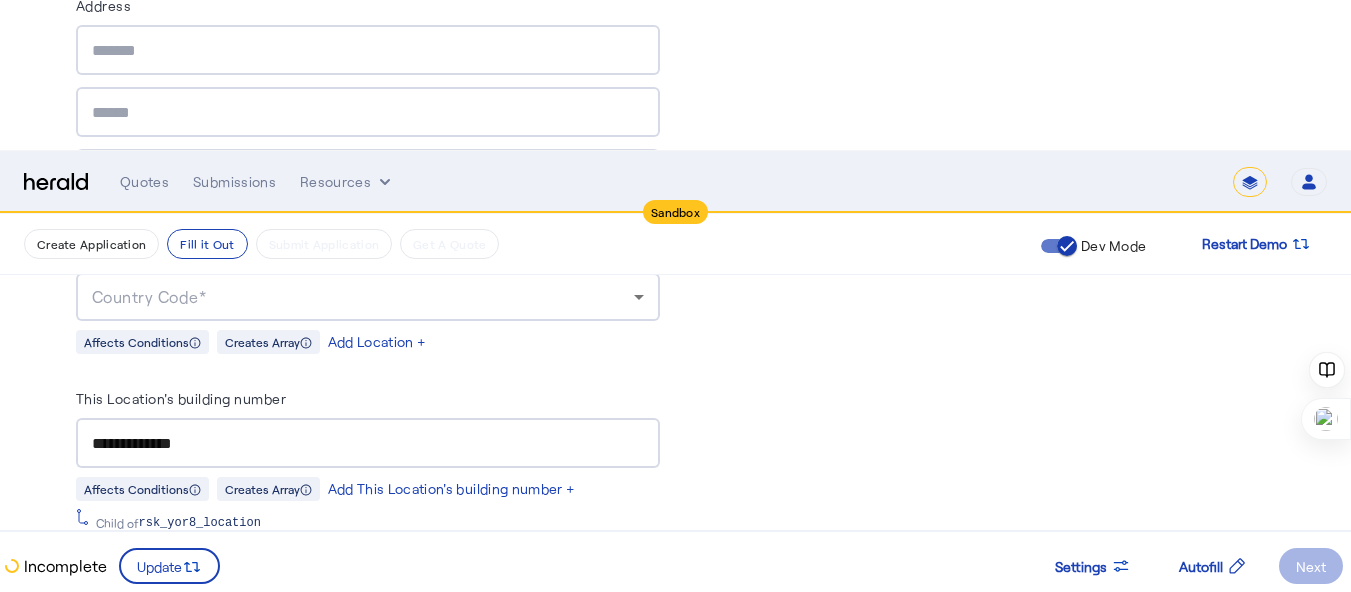 scroll, scrollTop: 2266, scrollLeft: 0, axis: vertical 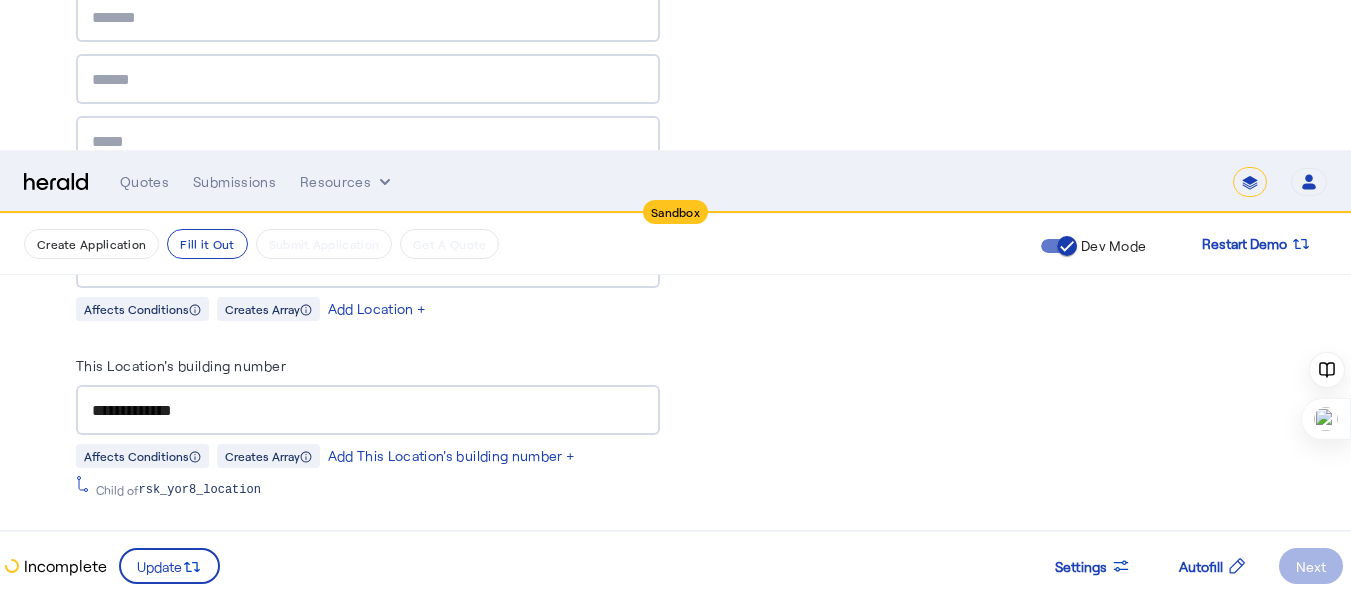 click on "Create Application   Fill it Out   Submit Application   Get A Quote  Dev Mode Restart Demo
Fill Out Application   Existing applications should be updated using PUT  /applications/application_id
until the application’s status is complete. Each risk and coverage value contains additional  metadata  like  text ,  input_type  and  schema  to render and validate them on screen.   Conditionally relevant values are only returned when the required conditions are met. If  affects_conditions  is  true  for a risk or coverage parameter, submitting a value for it may yield additional parameters. For example, if gross sales are only relevant for a specific class code, the risk value for gross sales will only be returned once the risk value for class code has been set.  Risk Values Coverage Values Admin Values Products       1   Basic Information  Business name* DBA name Applicant's contact name* Applicant's email address* Applicant's phone number Applicant's home state*" 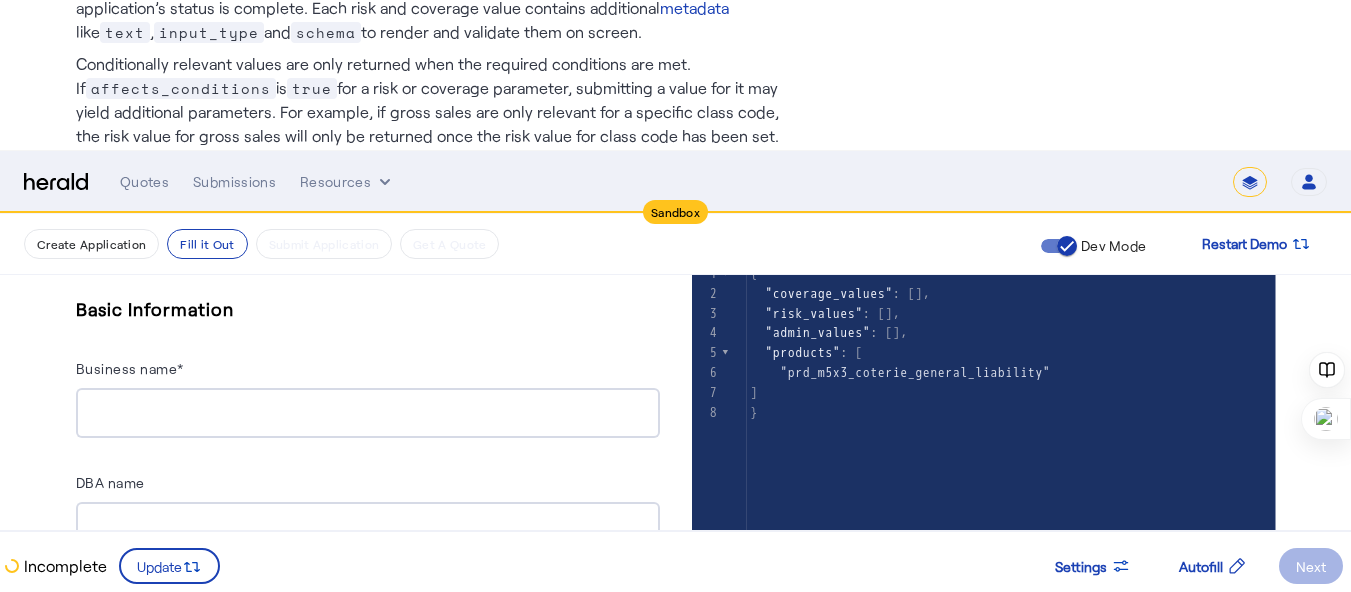 scroll, scrollTop: 266, scrollLeft: 0, axis: vertical 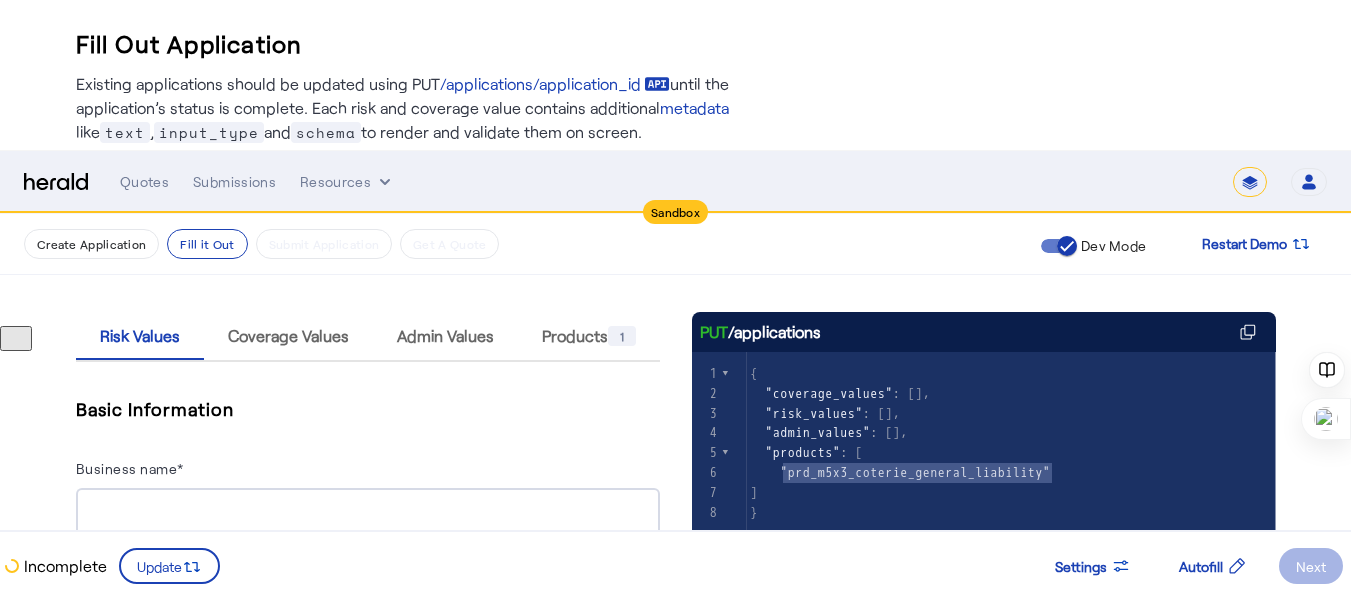 type on "**********" 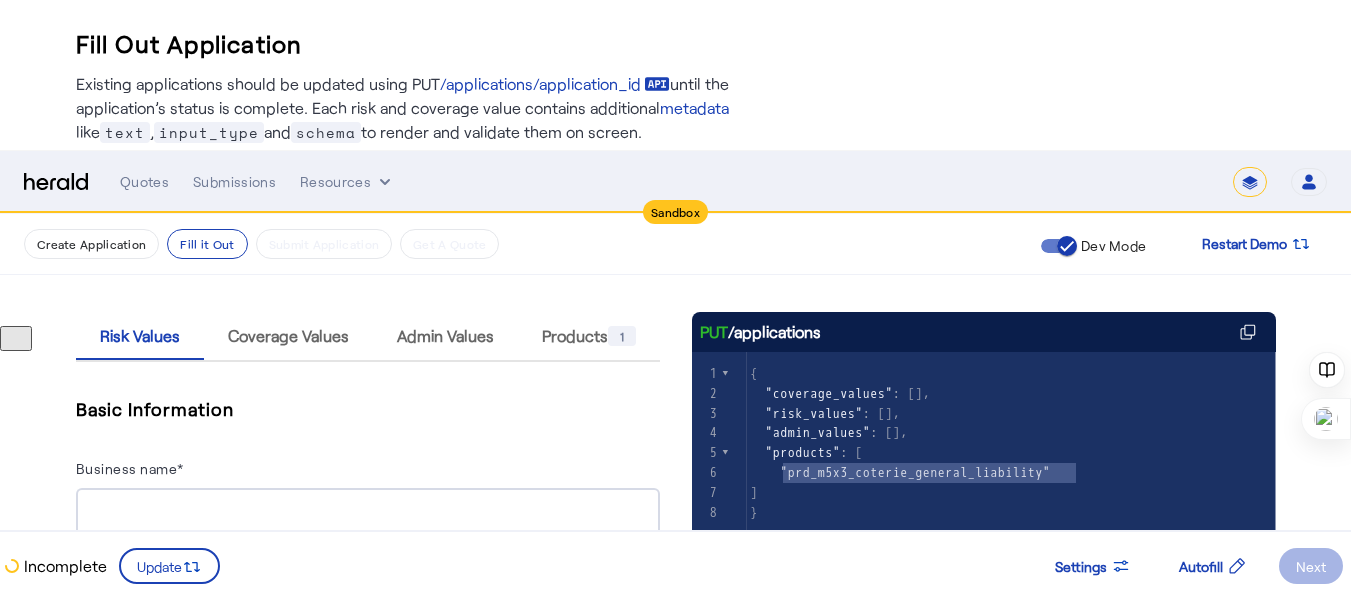 drag, startPoint x: 788, startPoint y: 290, endPoint x: 1084, endPoint y: 296, distance: 296.0608 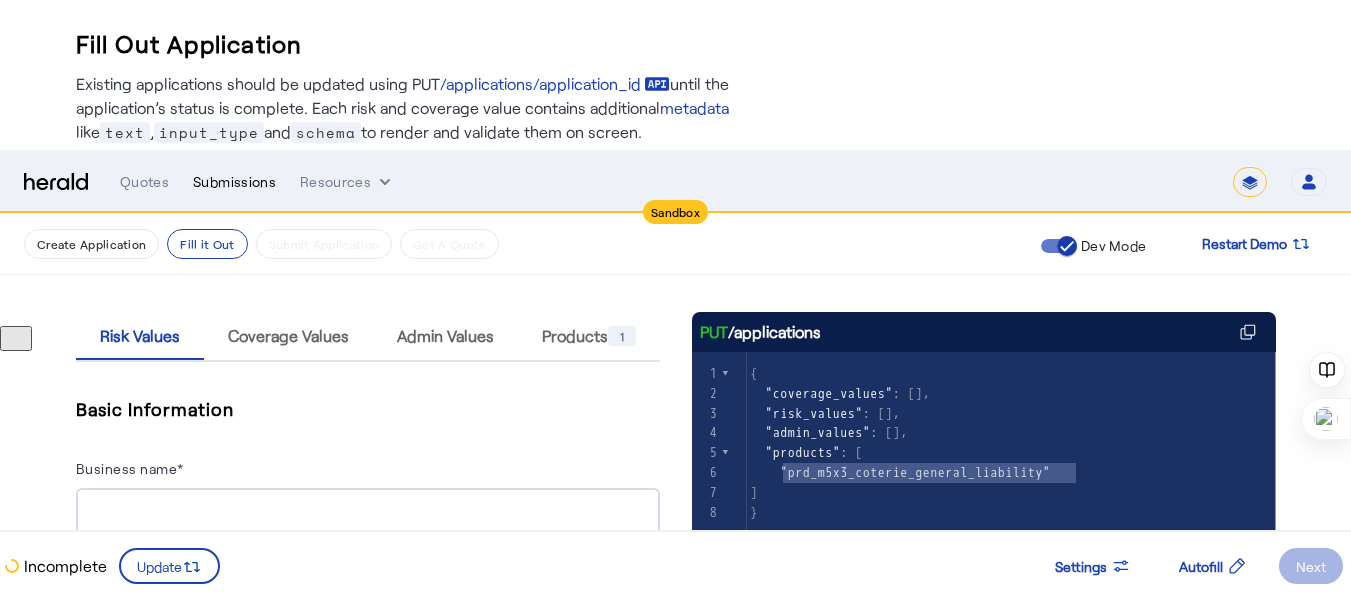 click on "Submissions" at bounding box center [234, 182] 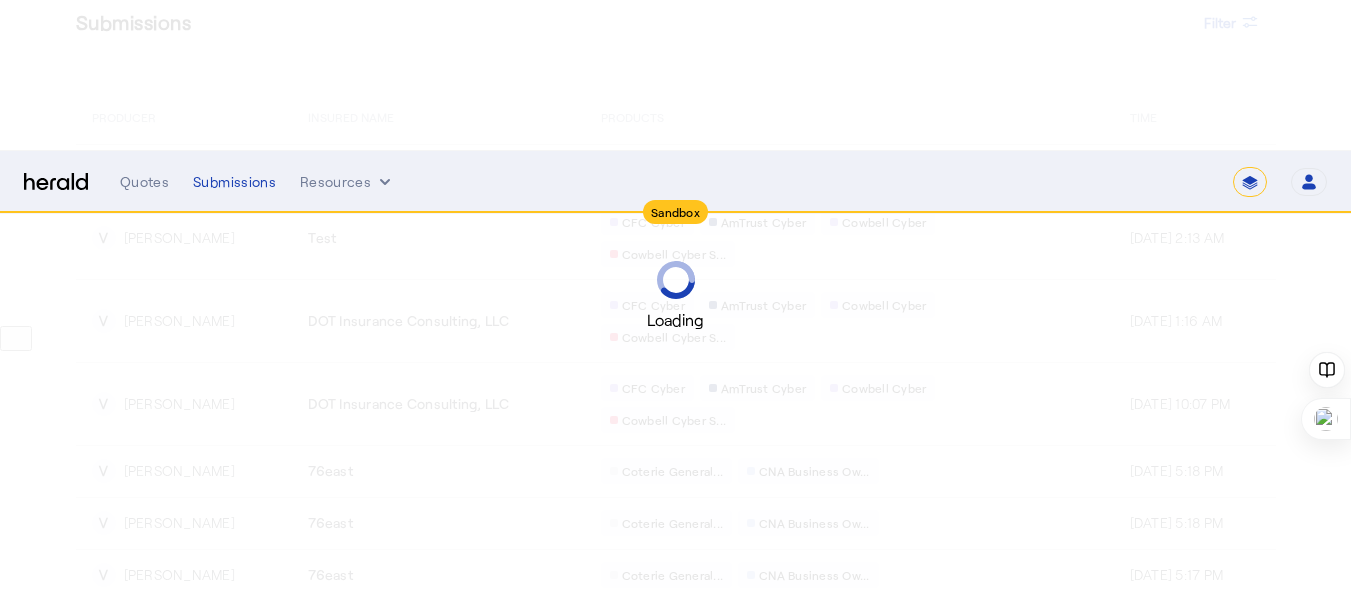 scroll, scrollTop: 0, scrollLeft: 0, axis: both 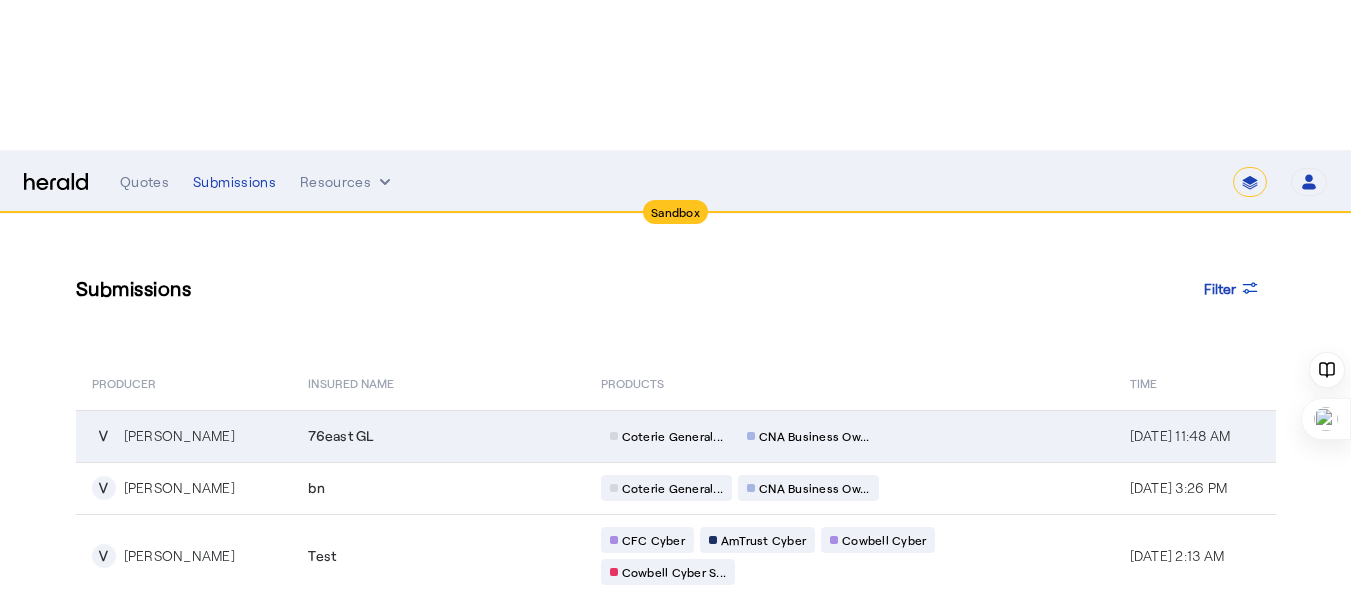 click on "[PERSON_NAME]" at bounding box center [179, 436] 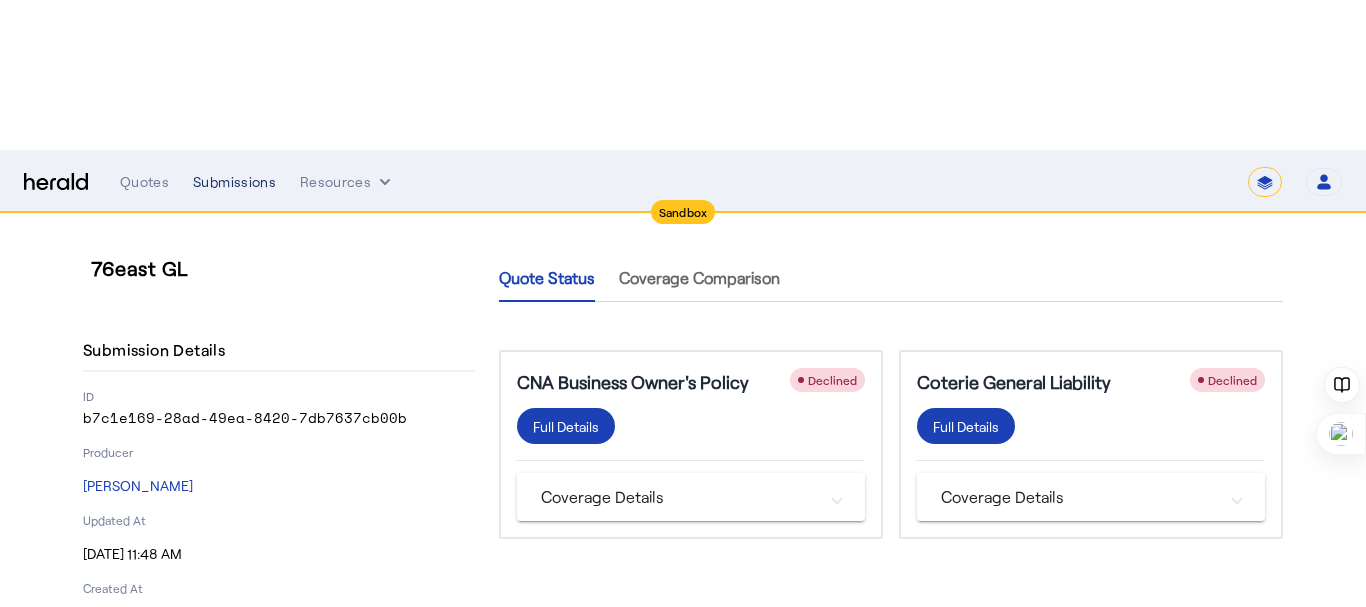 click on "Submissions" at bounding box center (234, 182) 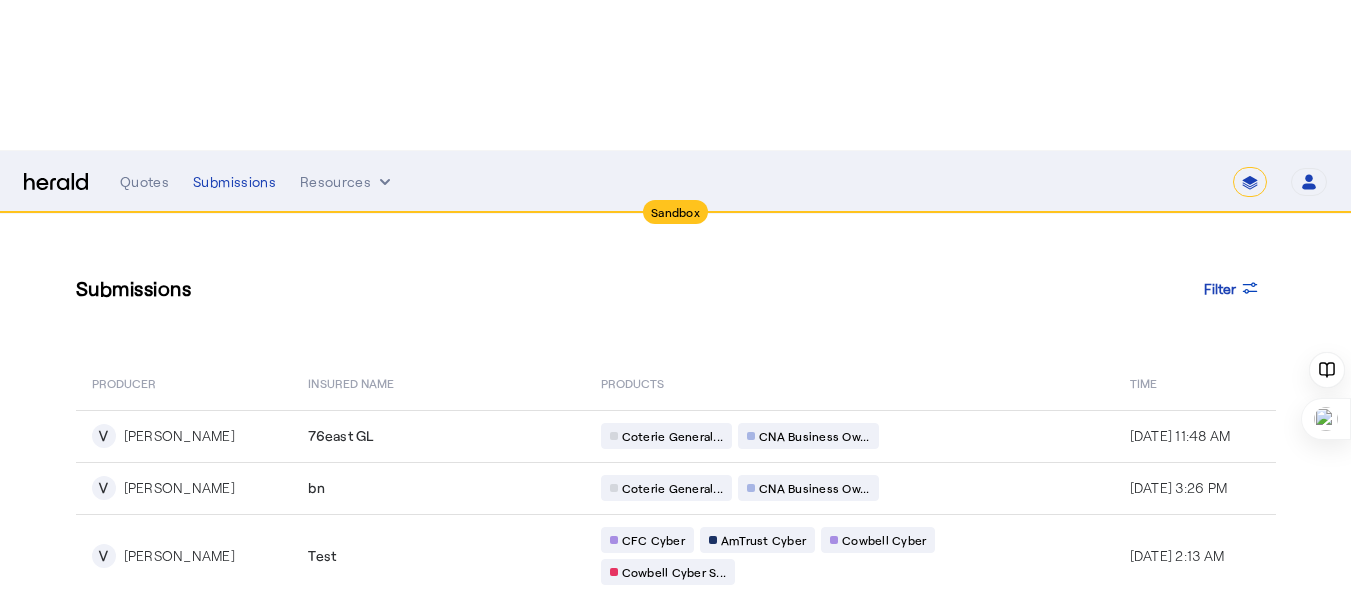 click at bounding box center [56, 182] 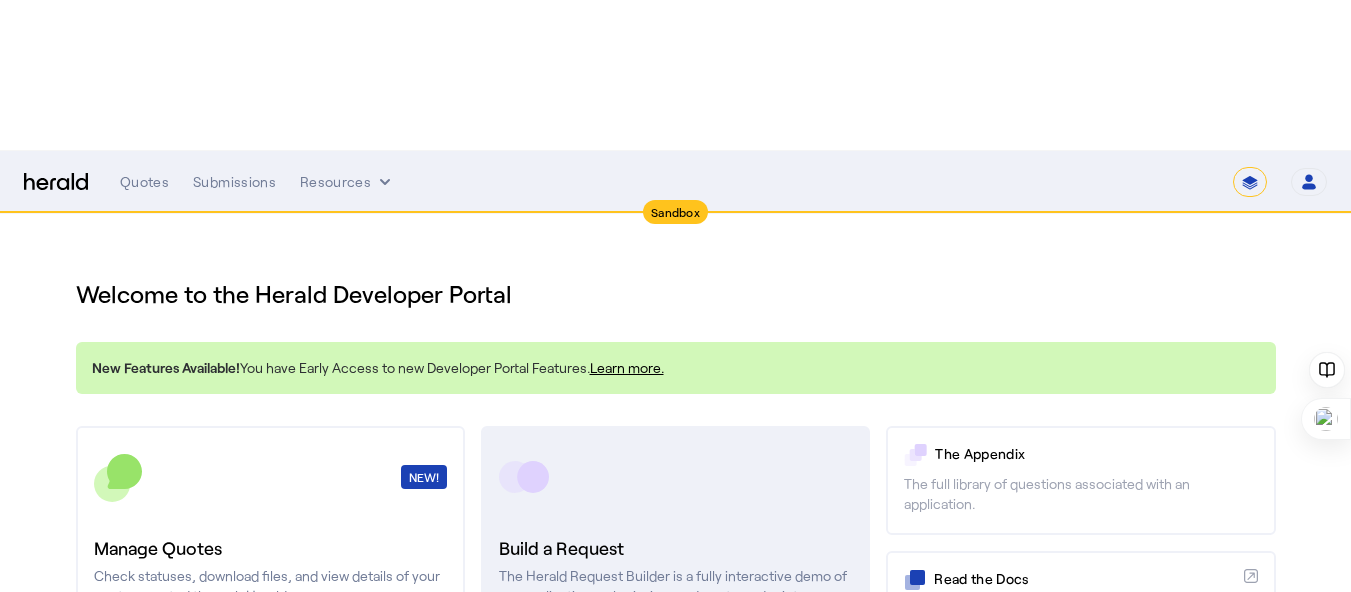 click on "Build a Request" at bounding box center (675, 548) 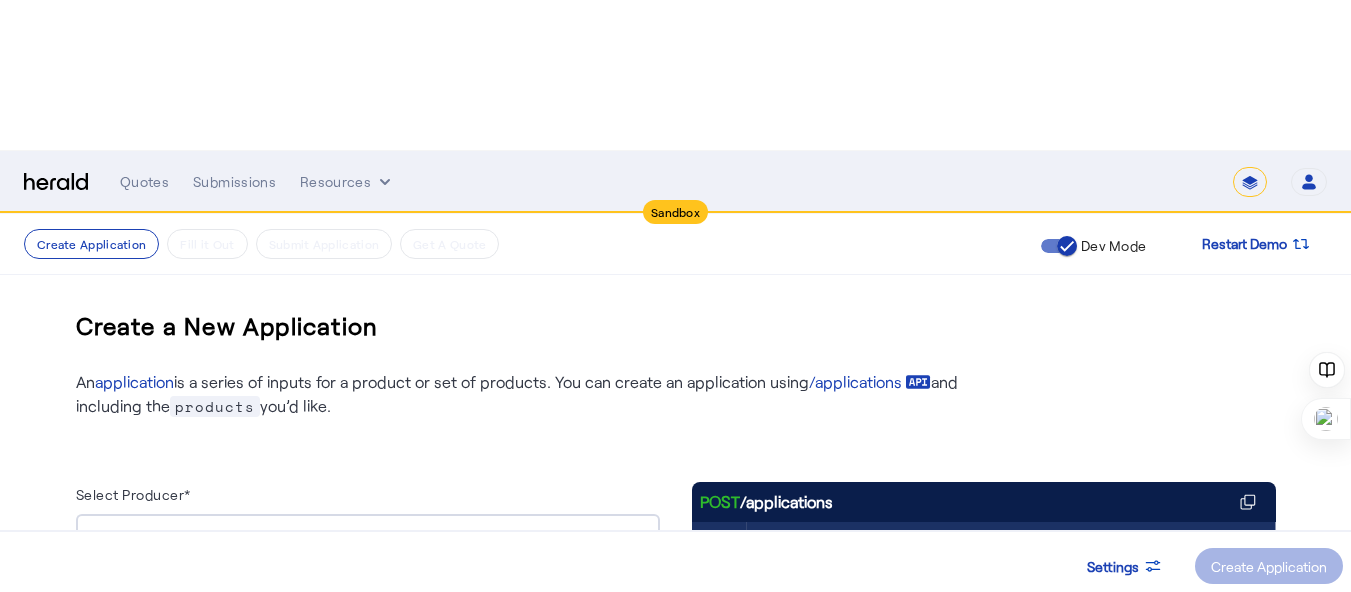 click 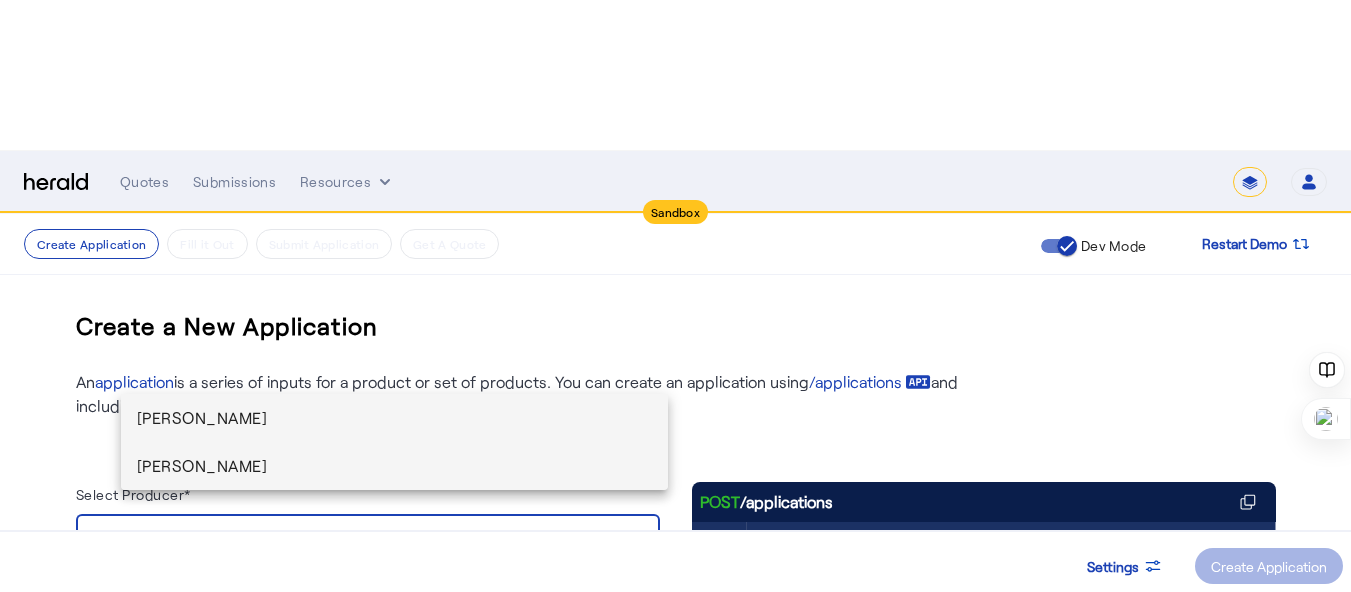 click on "[PERSON_NAME]" at bounding box center [395, 466] 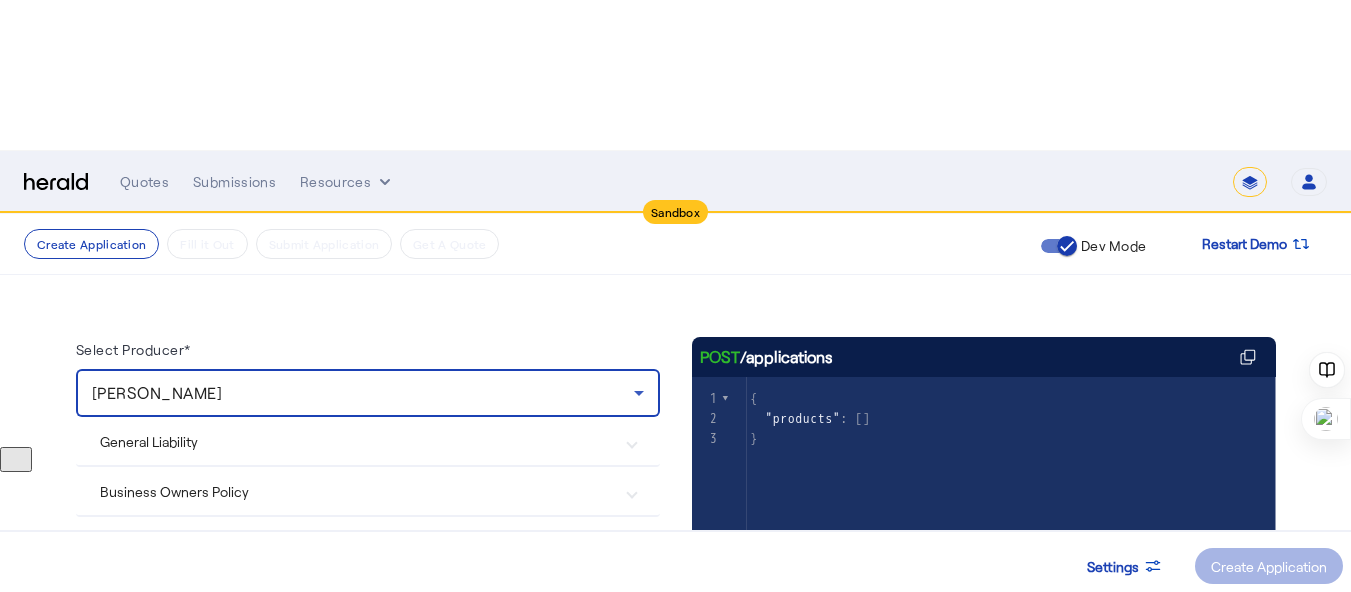 scroll, scrollTop: 169, scrollLeft: 0, axis: vertical 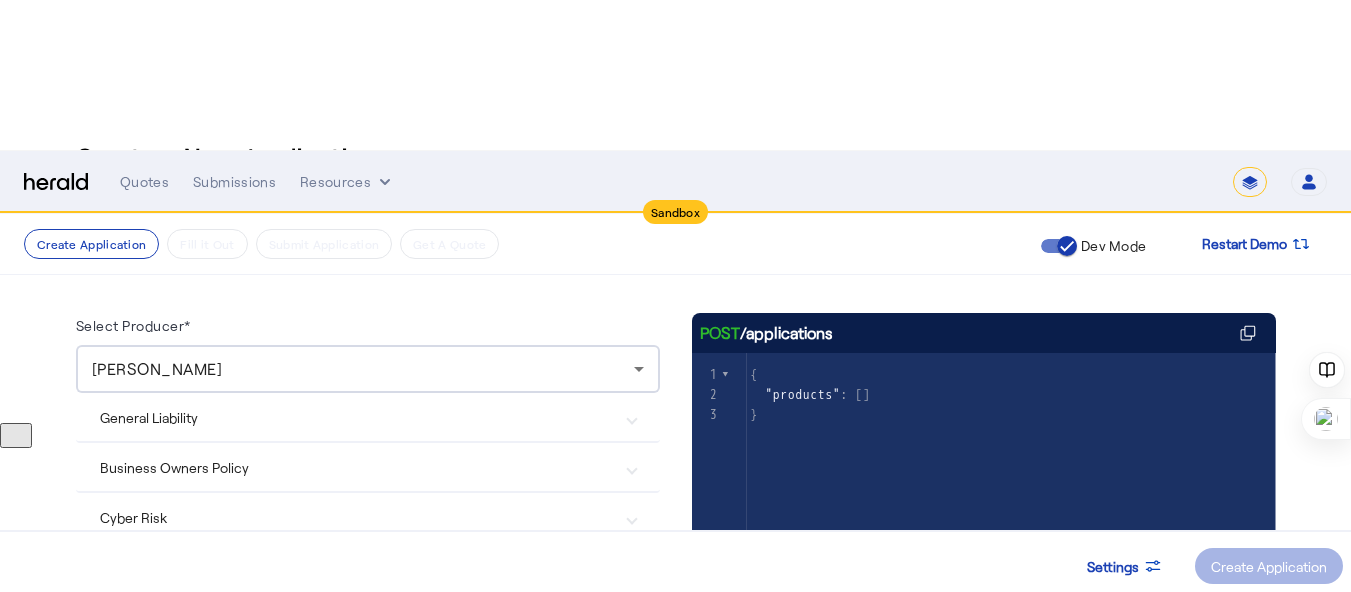 click on "General Liability" at bounding box center (356, 417) 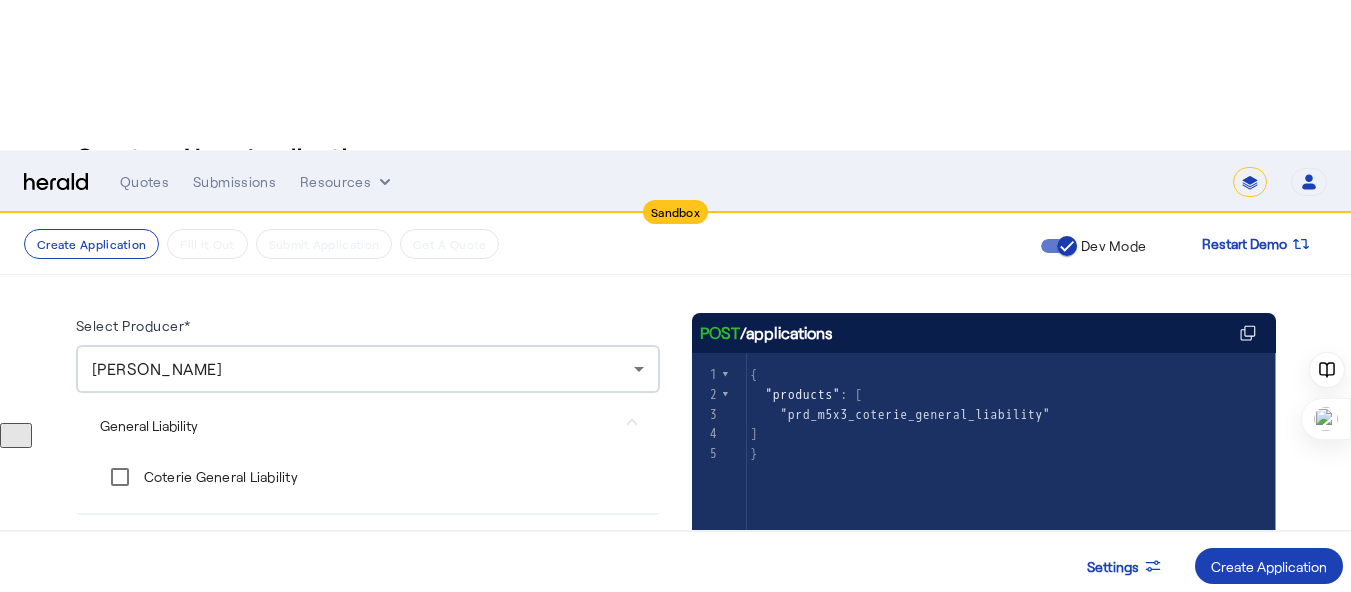 click on "Business Owners Policy" at bounding box center (356, 539) 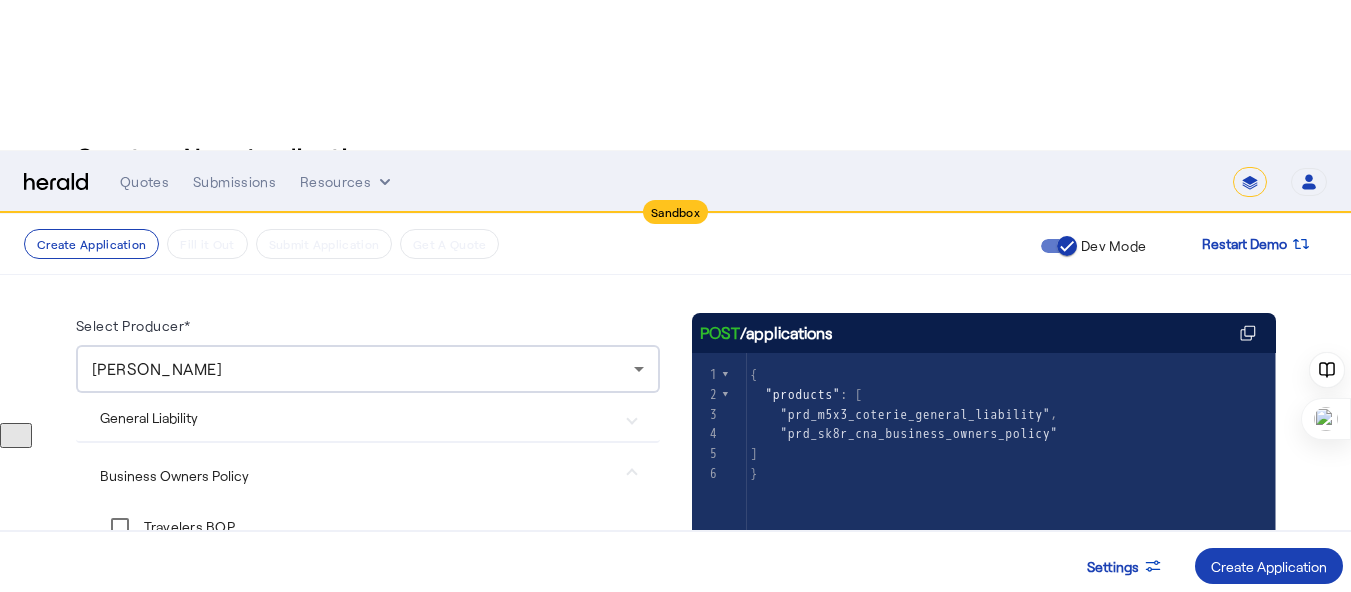 click on "Create a New Application   An  application  is a series of inputs for a product or set of products. You can create an application using  /applications
and including the  products  you’d like.  Select Producer* [PERSON_NAME]  General Liability  Coterie General Liability   Business Owners Policy  Travelers BOP  Coterie Business Owner's Policy  CNA Business Owner's Policy   Cyber Risk  Cowbell Cyber  Cowbell Cyber Surplus  AmTrust Cyber  CFC Cyber  POST  /applications
xxxxxxxxxx 3   1 { 2    "products" : [ 3      "prd_m5x3_coterie_general_liability" , 4      "prd_sk8r_cna_business_owners_policy" 5   ] 6 }" 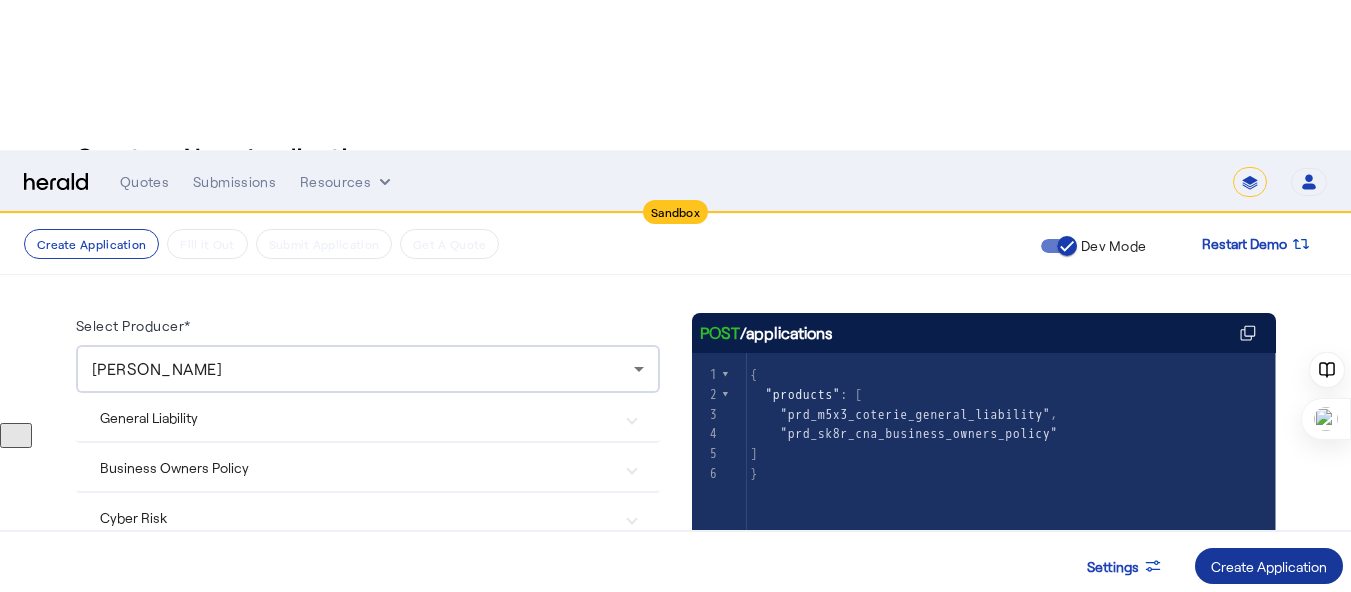 click on "Create Application" at bounding box center (1269, 566) 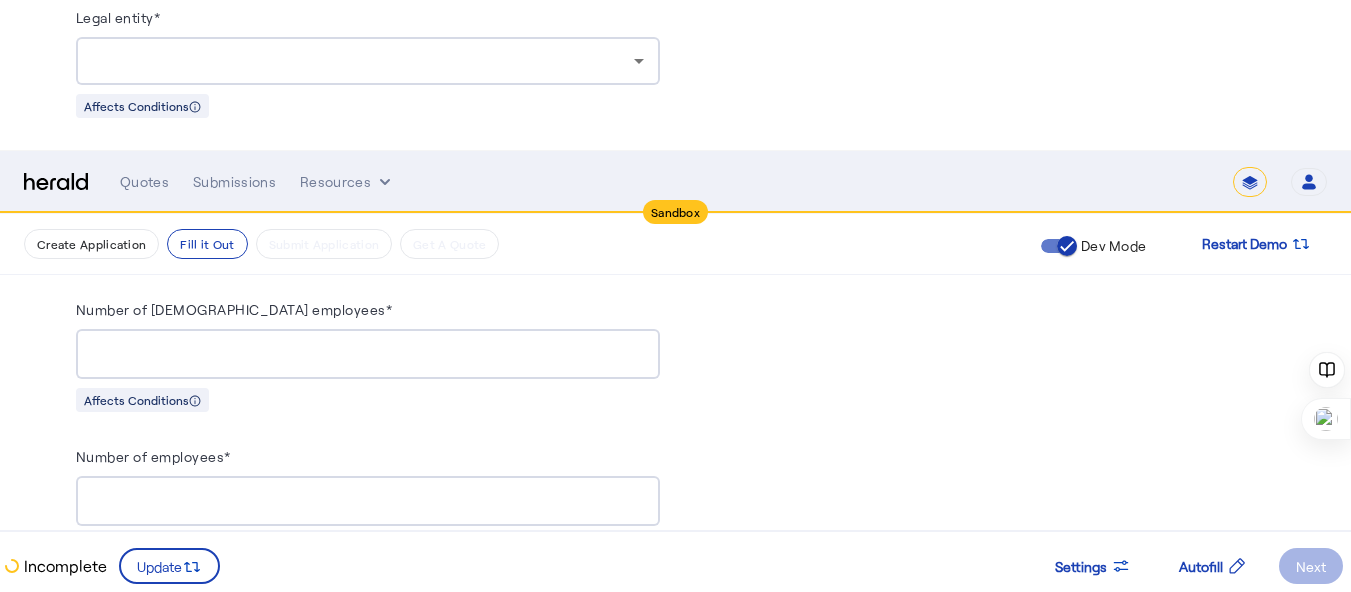 scroll, scrollTop: 1688, scrollLeft: 0, axis: vertical 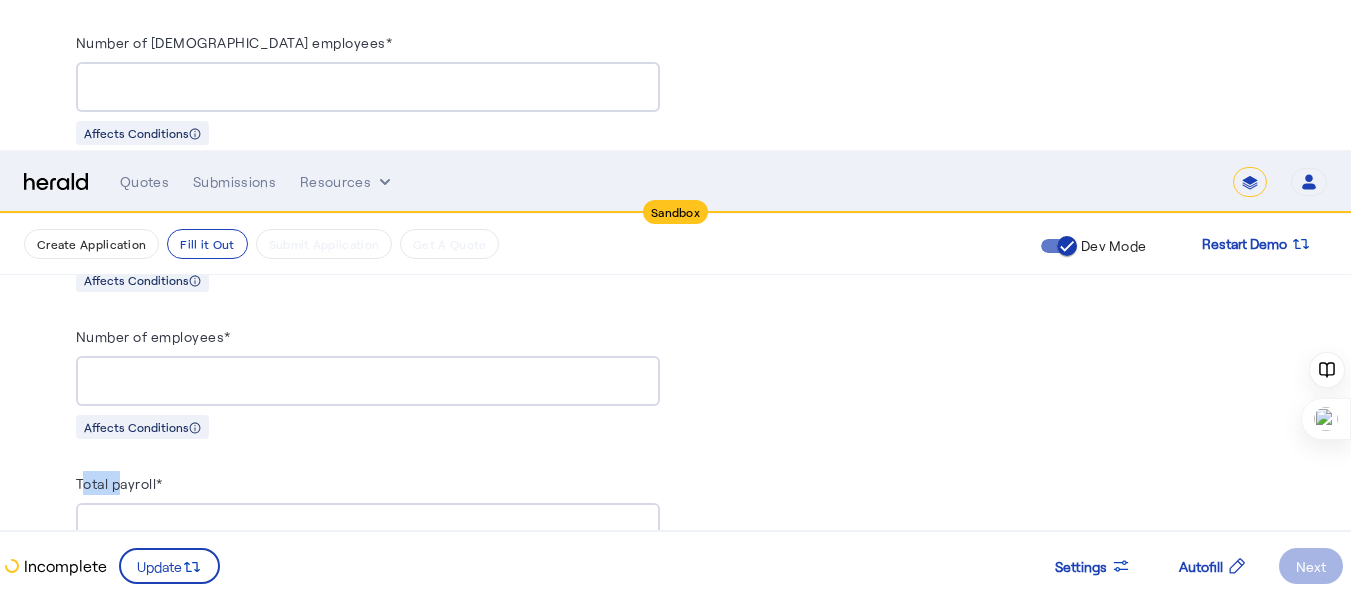 drag, startPoint x: 124, startPoint y: 233, endPoint x: 167, endPoint y: 234, distance: 43.011627 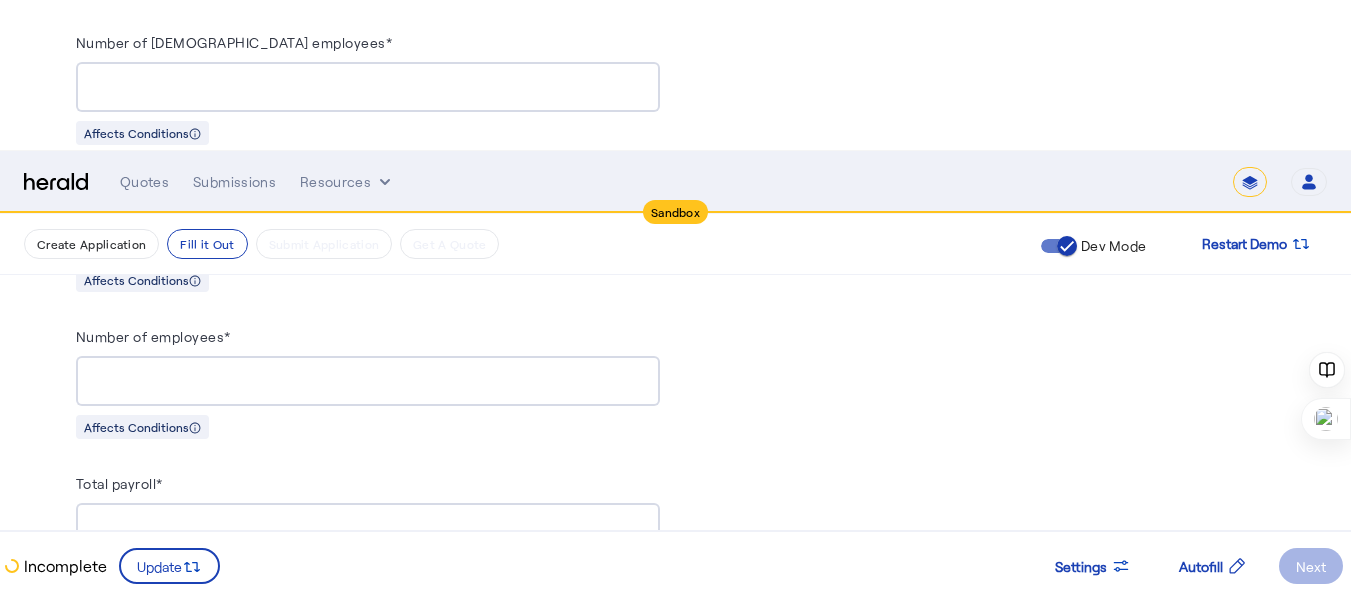 click on "Total payroll*" at bounding box center [368, 487] 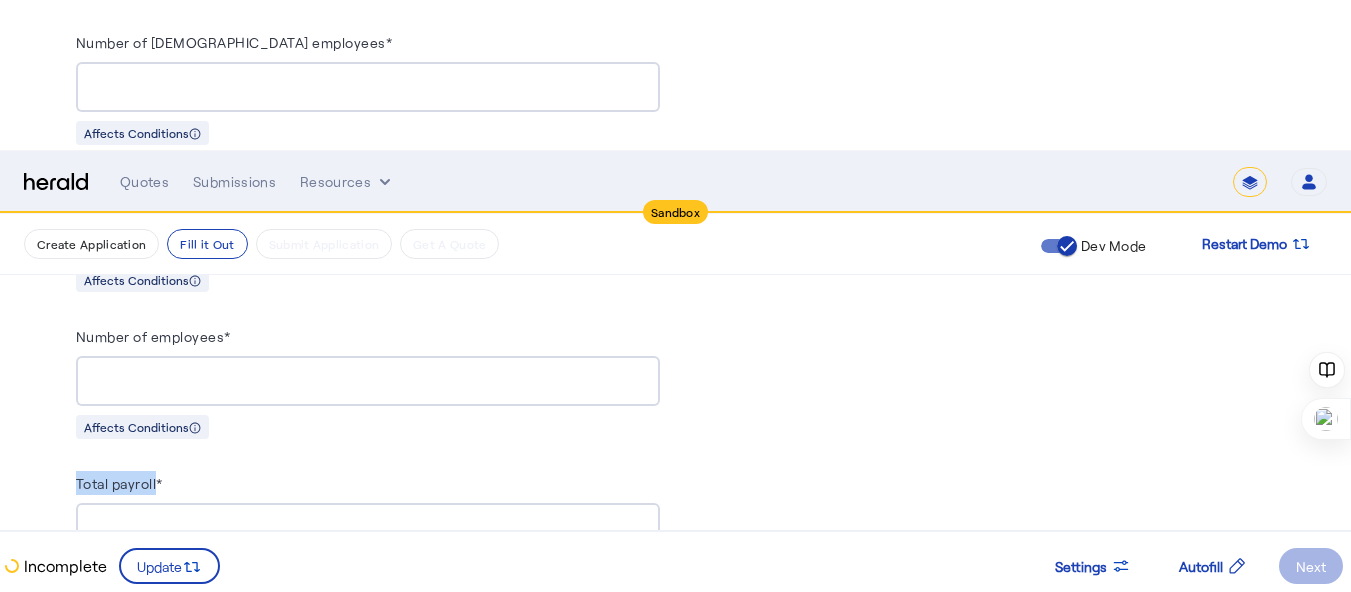 drag, startPoint x: 122, startPoint y: 237, endPoint x: 202, endPoint y: 228, distance: 80.50466 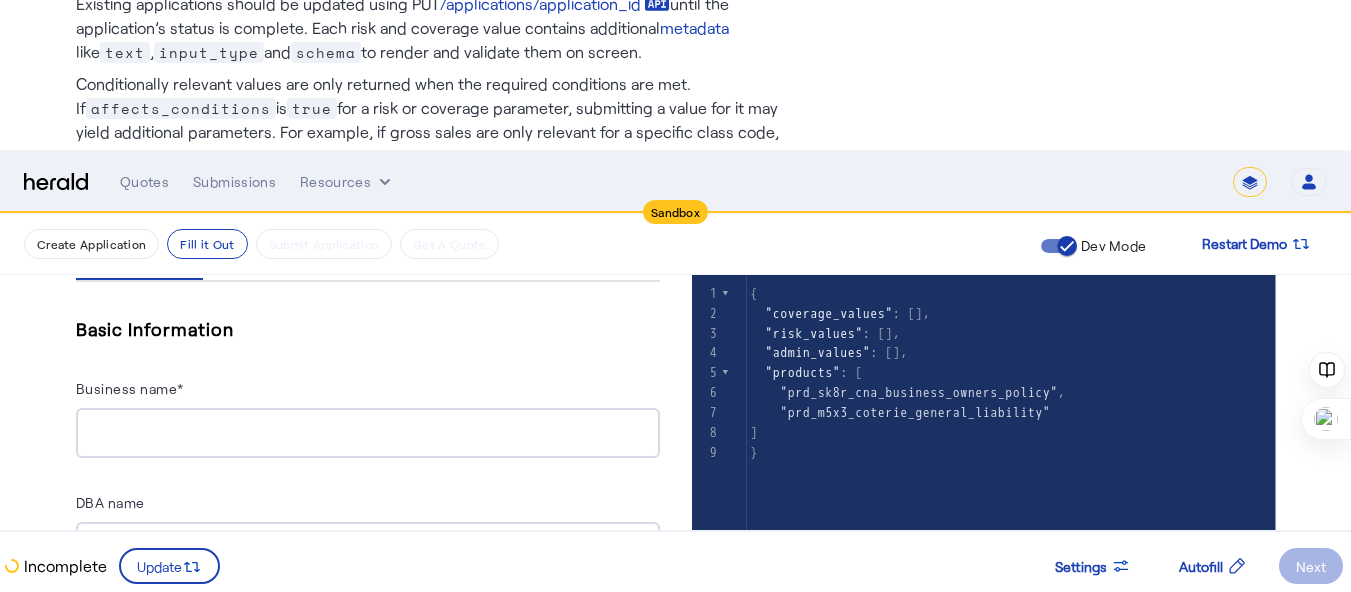 scroll, scrollTop: 588, scrollLeft: 0, axis: vertical 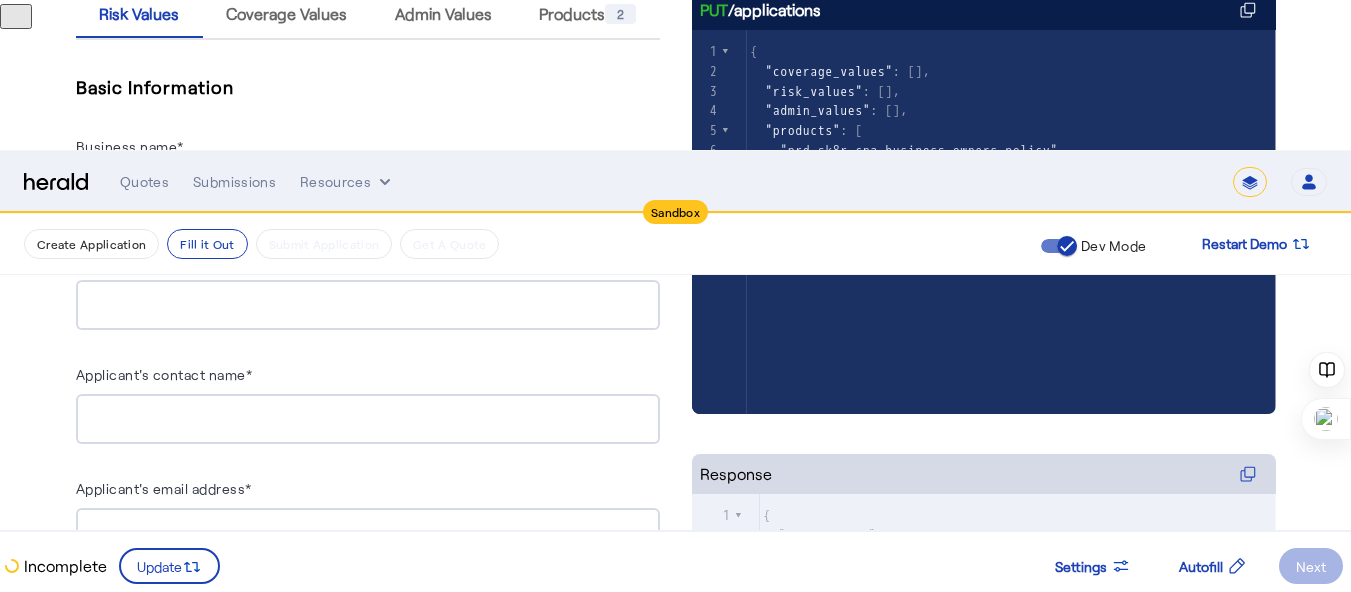 click on ""incomplete"" 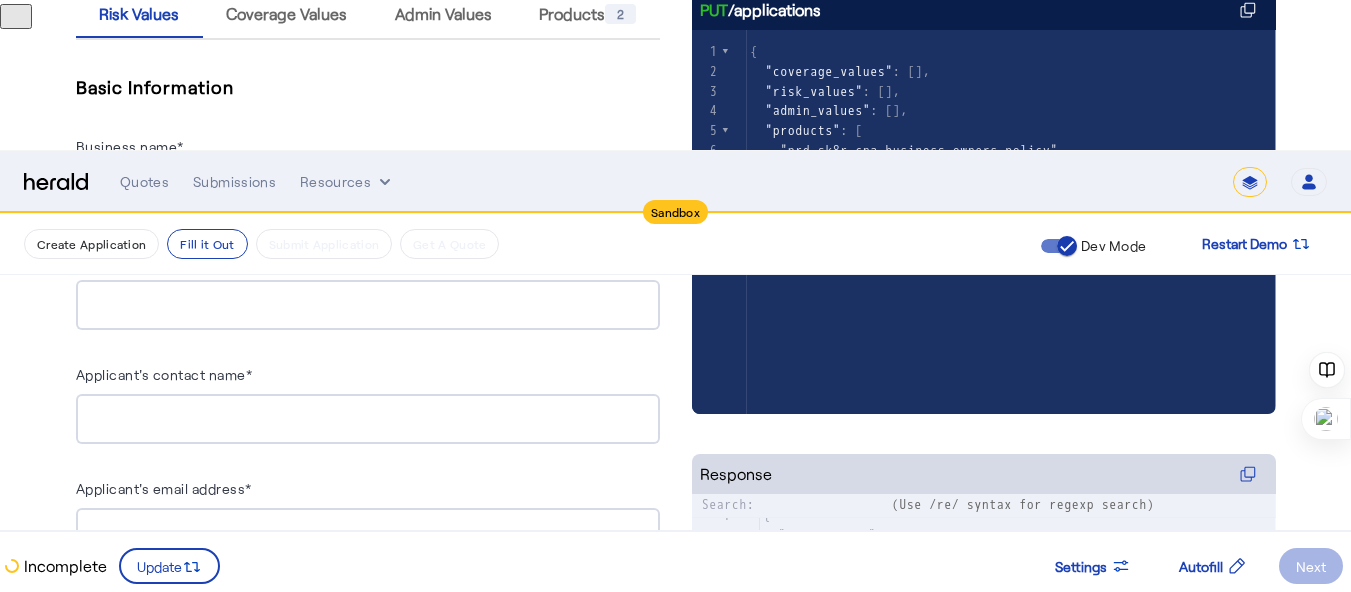 type on "**********" 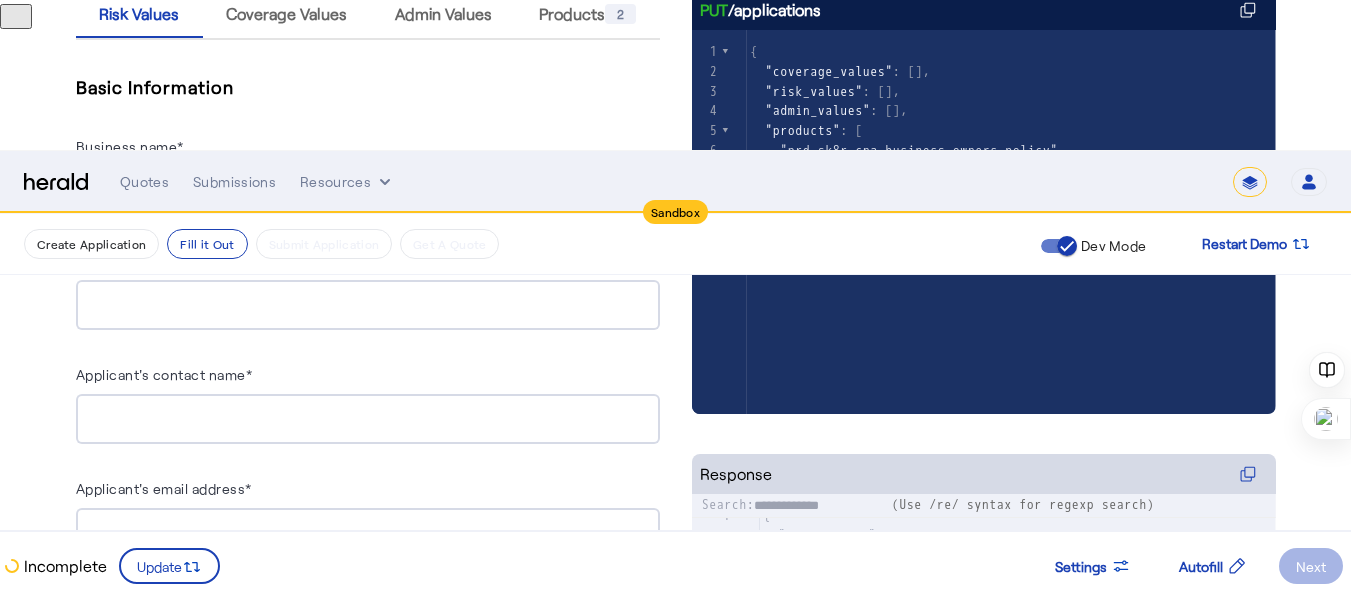 scroll, scrollTop: 186, scrollLeft: 0, axis: vertical 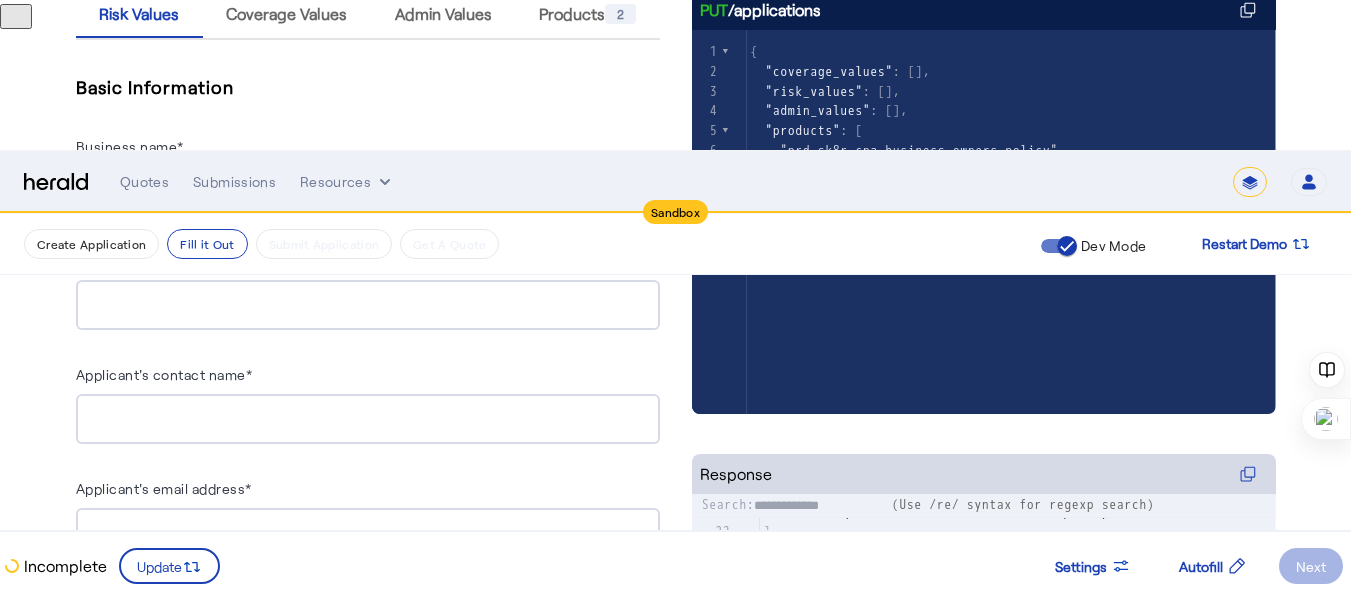 click on ""type" :  "string" ," 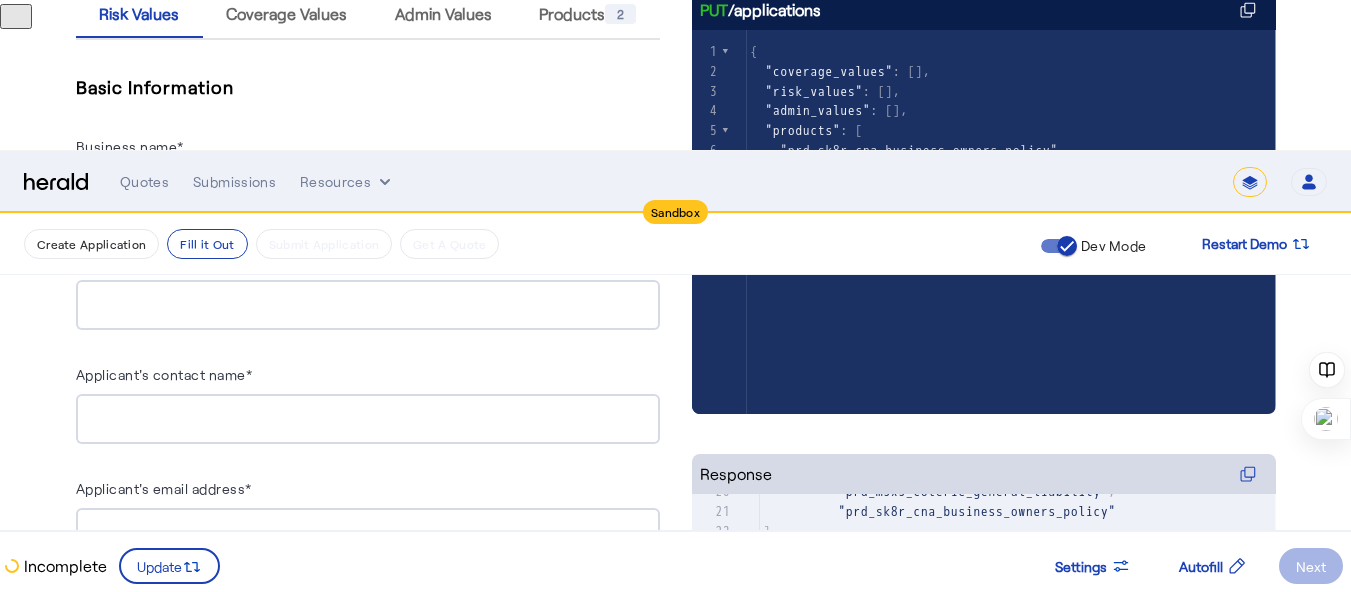 click on ""type" :  "string" ," 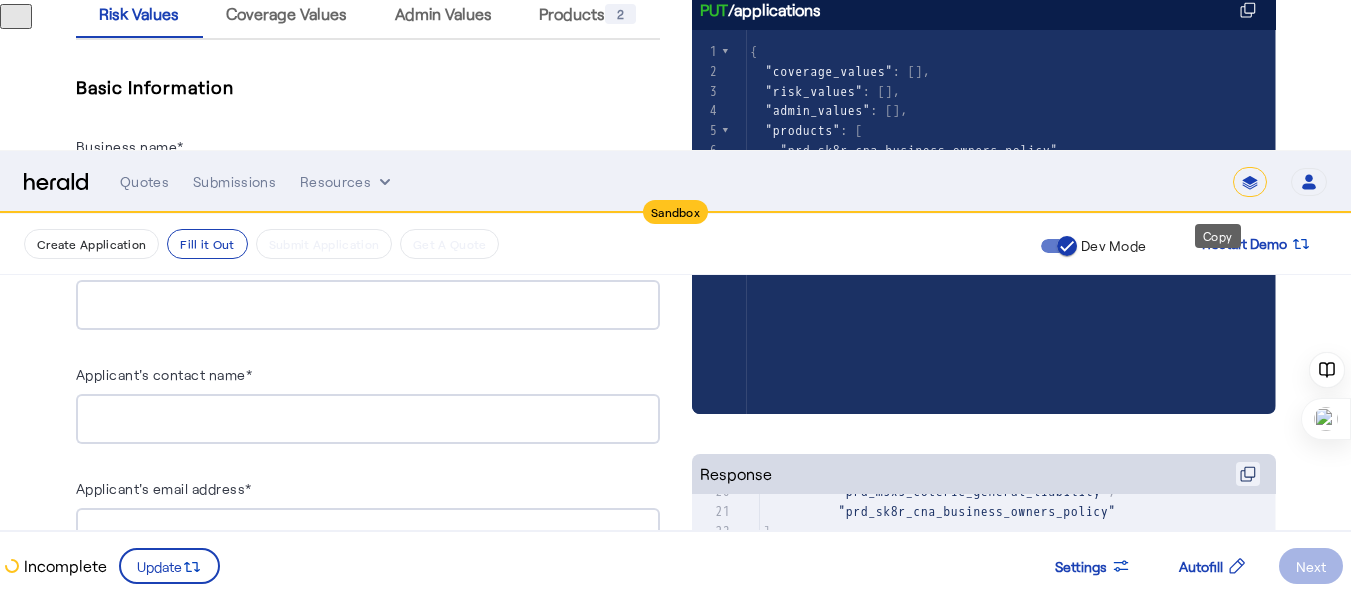 click 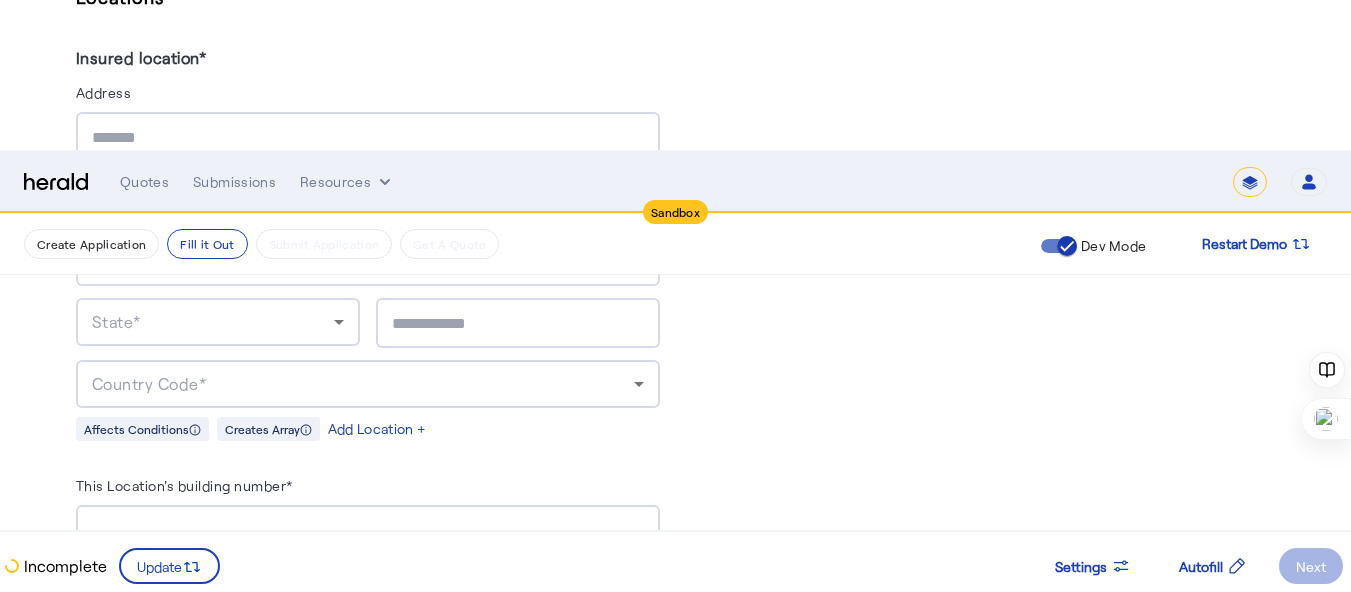 scroll, scrollTop: 2600, scrollLeft: 0, axis: vertical 